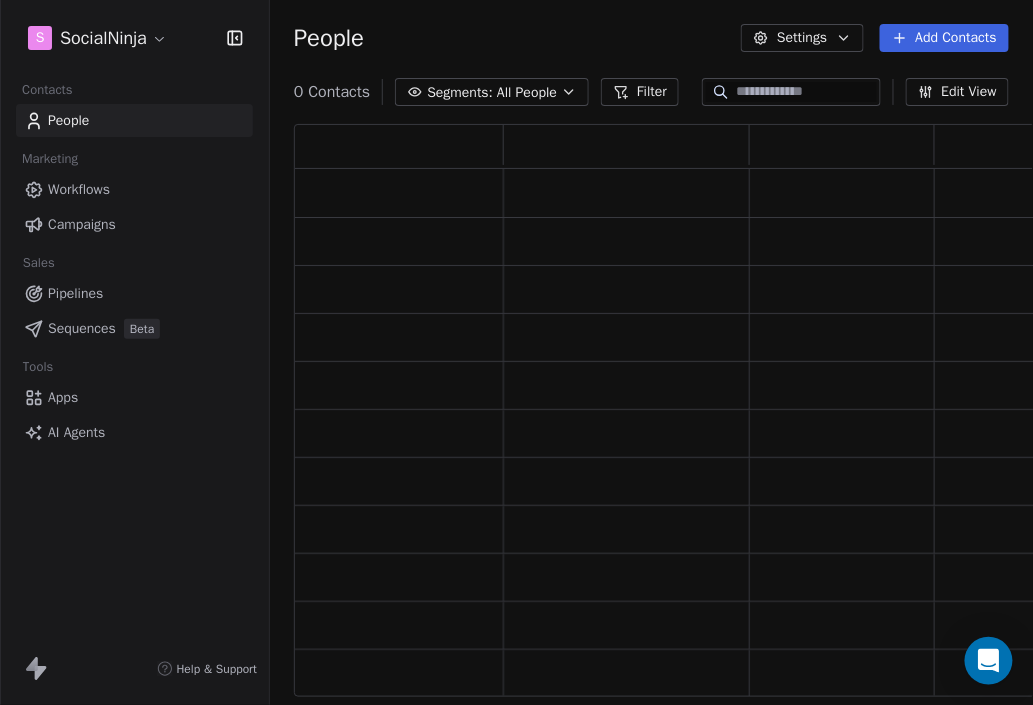 scroll, scrollTop: 0, scrollLeft: 0, axis: both 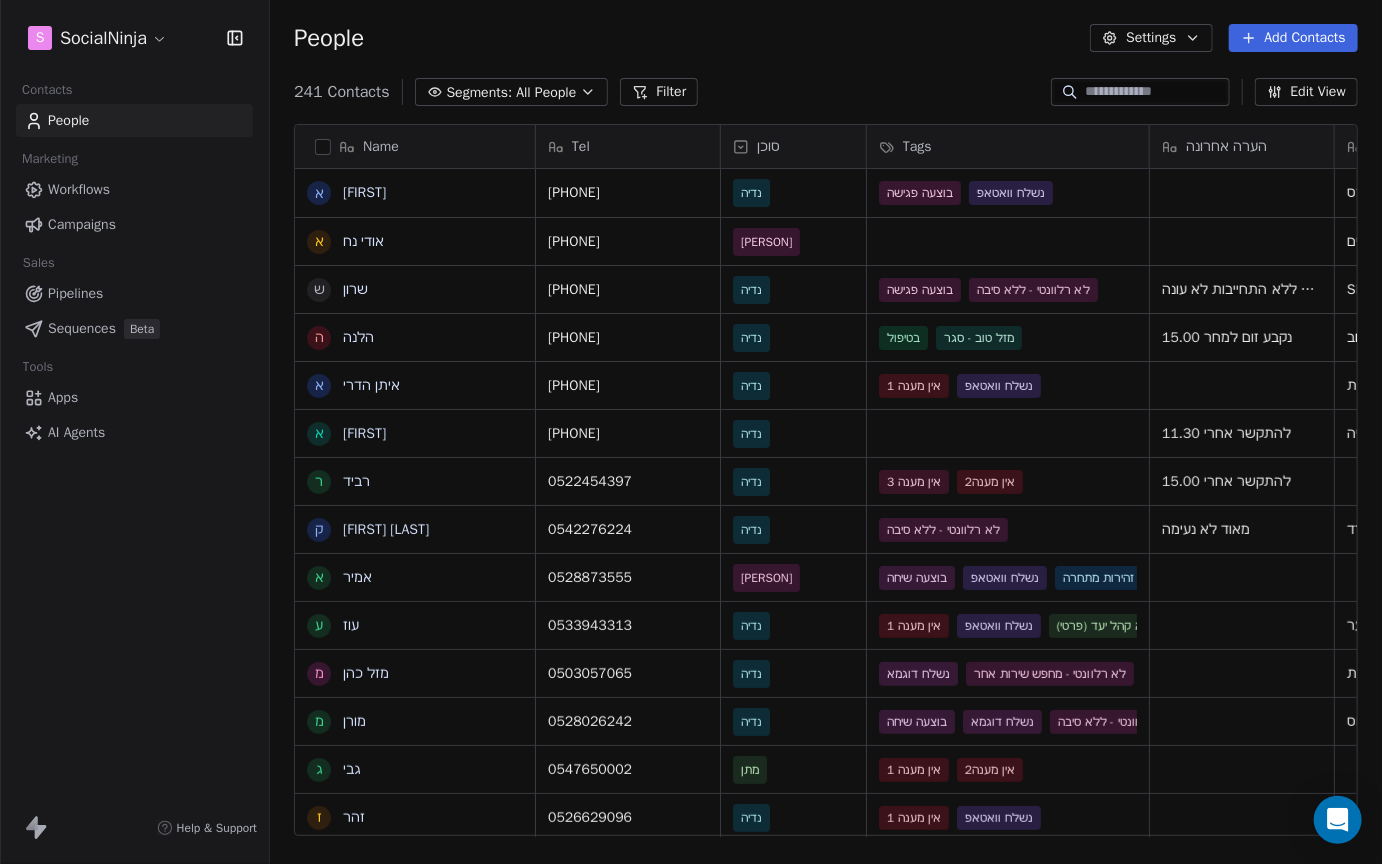 click on "Settings" at bounding box center (1151, 38) 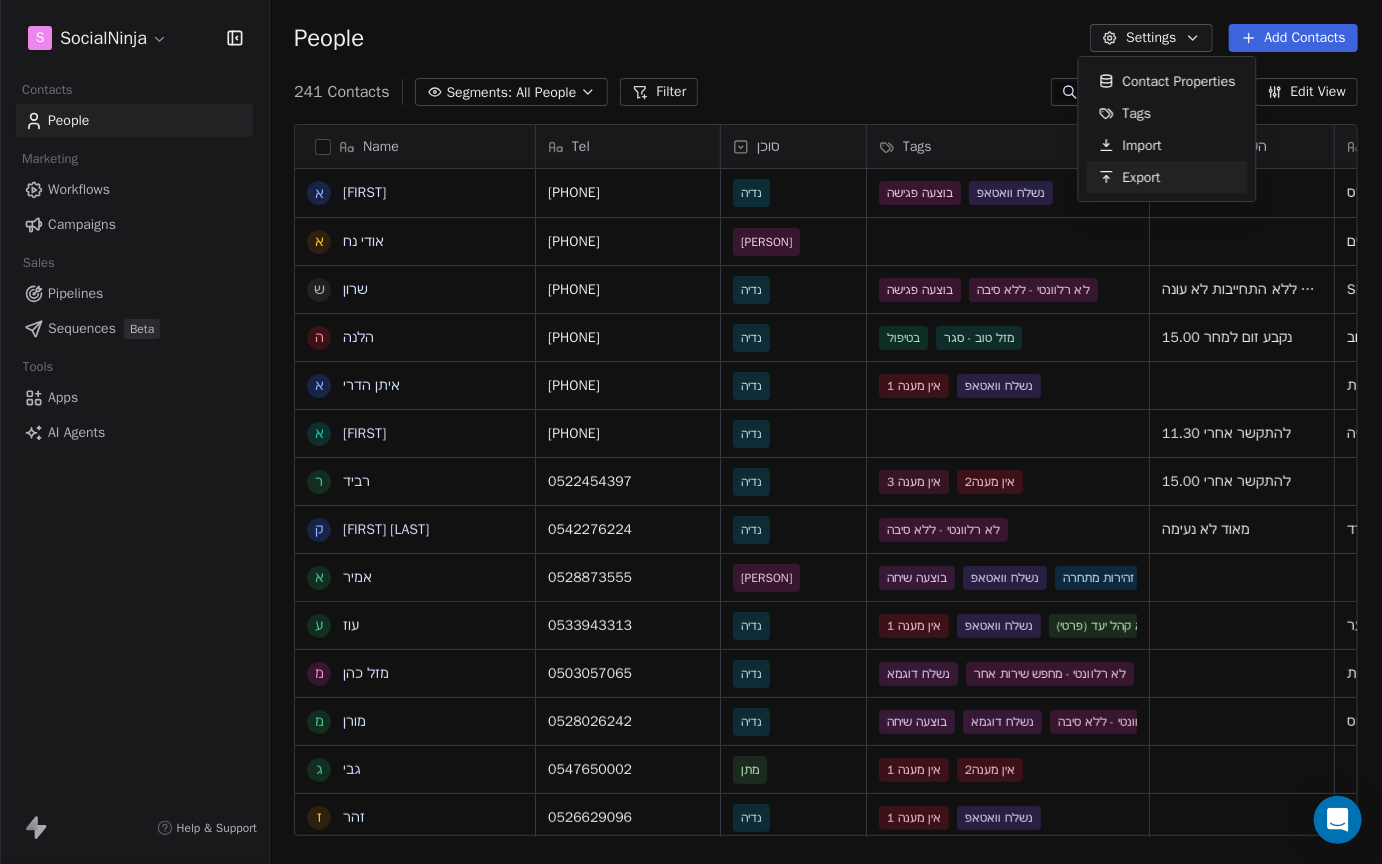 click on "Export" at bounding box center (1130, 177) 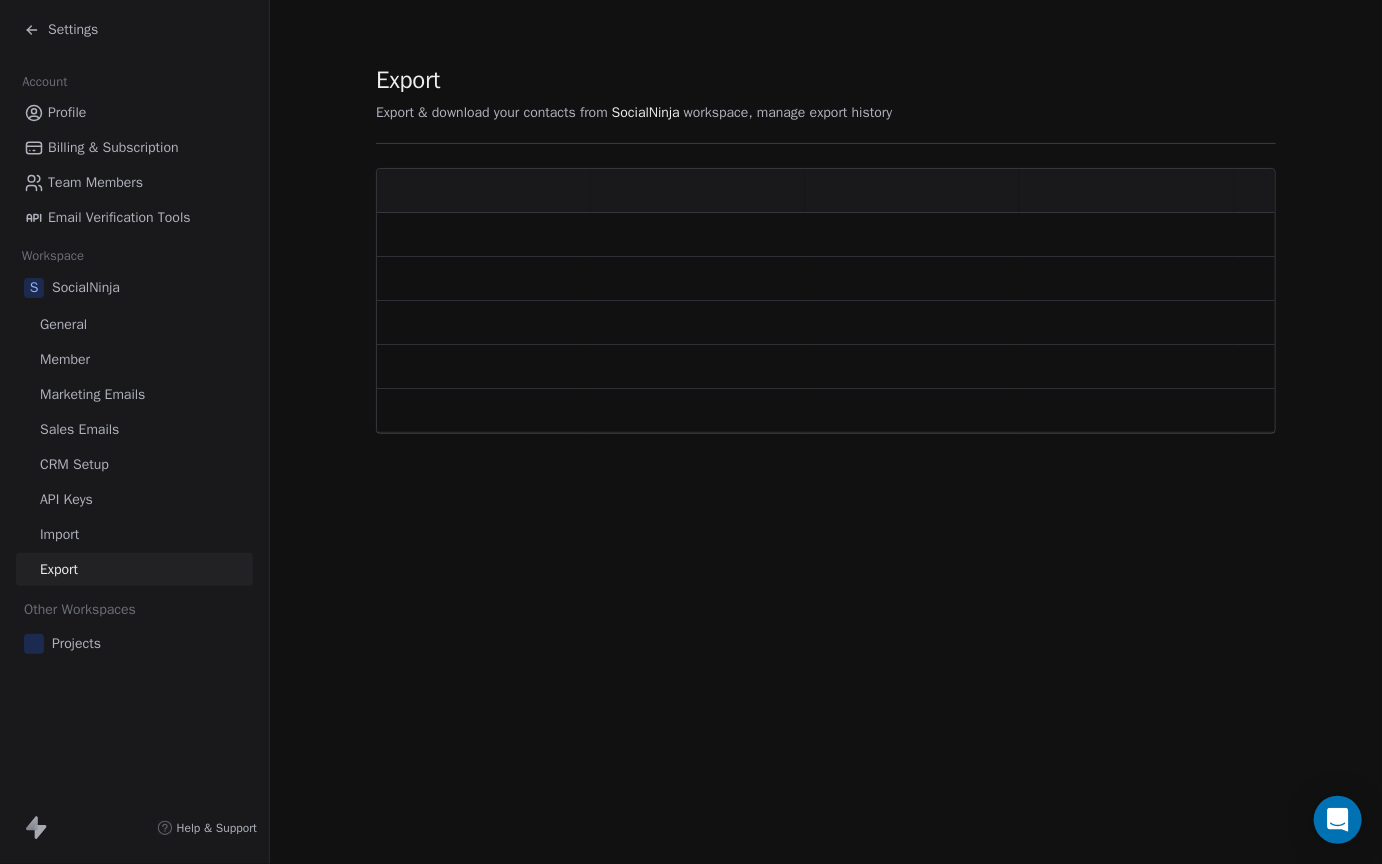 scroll, scrollTop: 0, scrollLeft: 0, axis: both 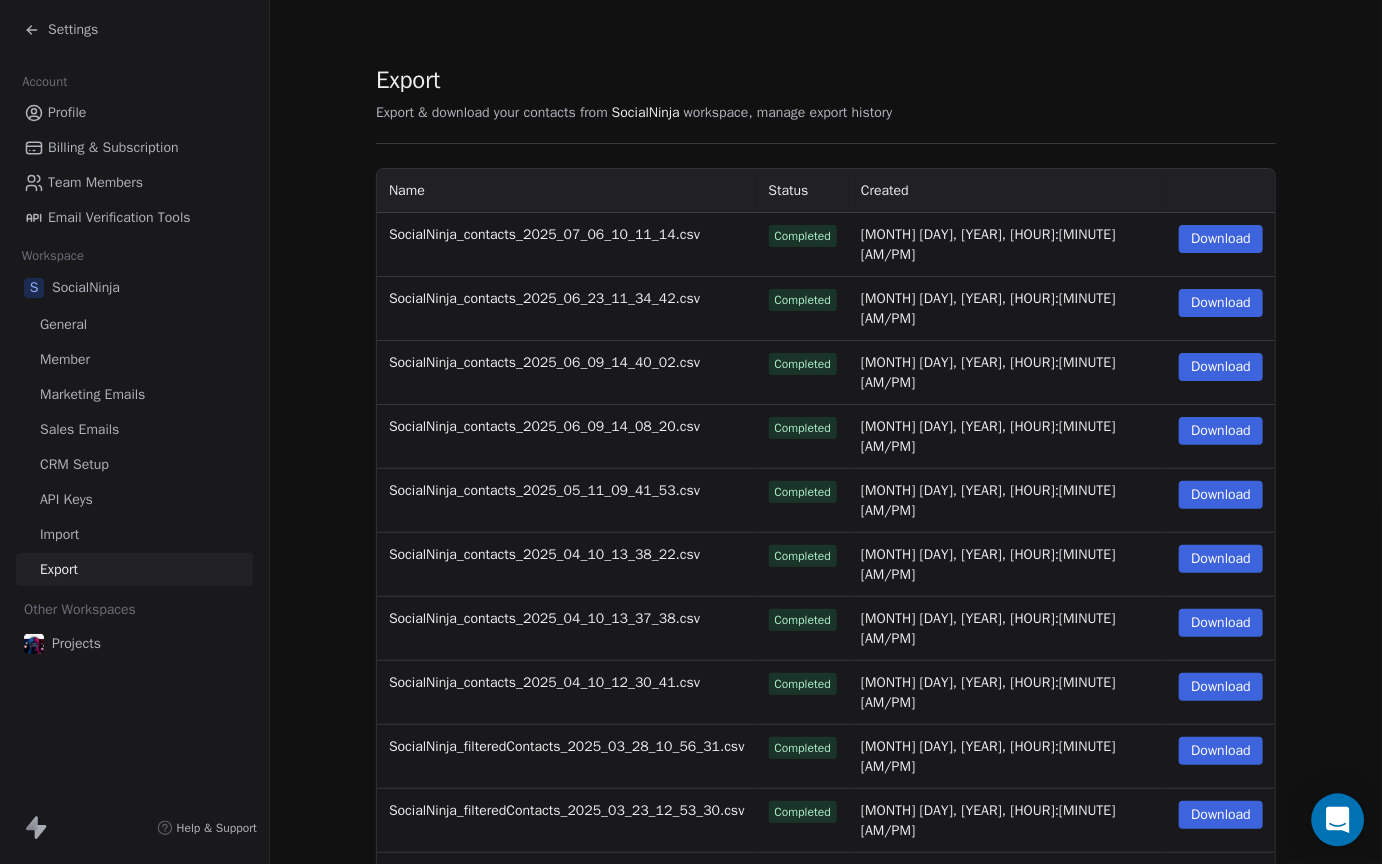 click at bounding box center [1338, 820] 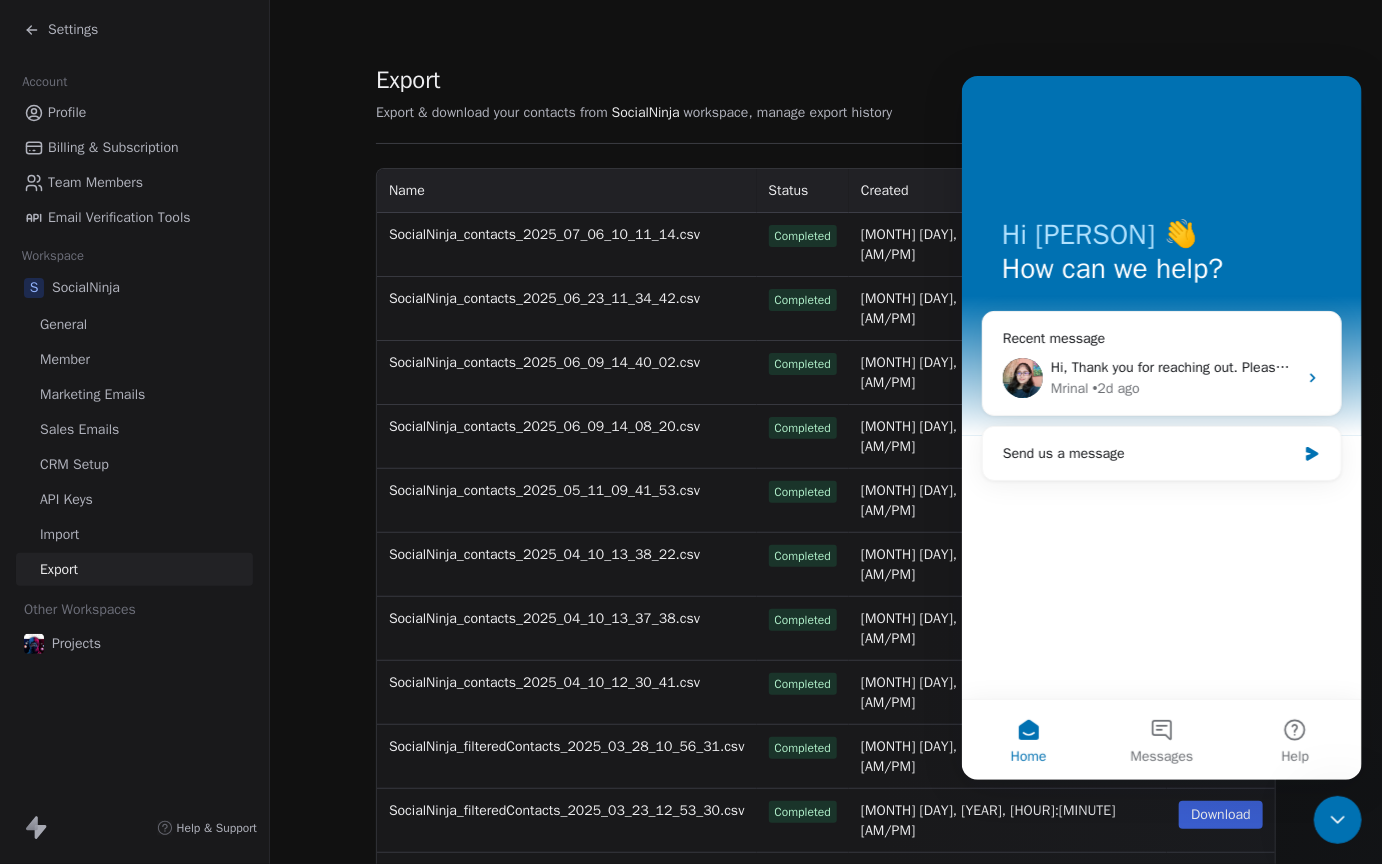 scroll, scrollTop: 0, scrollLeft: 0, axis: both 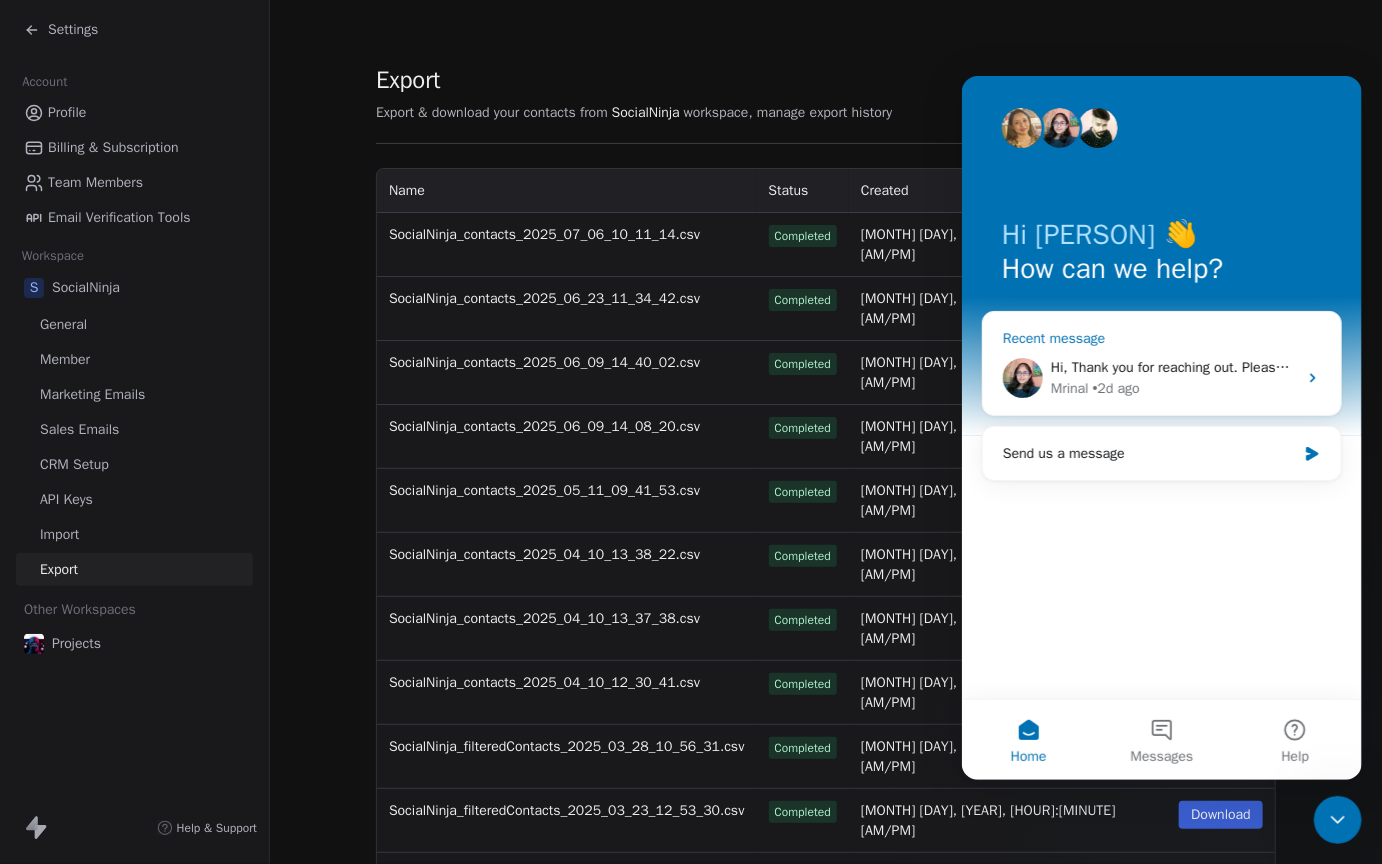 click on "•  2d ago" at bounding box center [1115, 387] 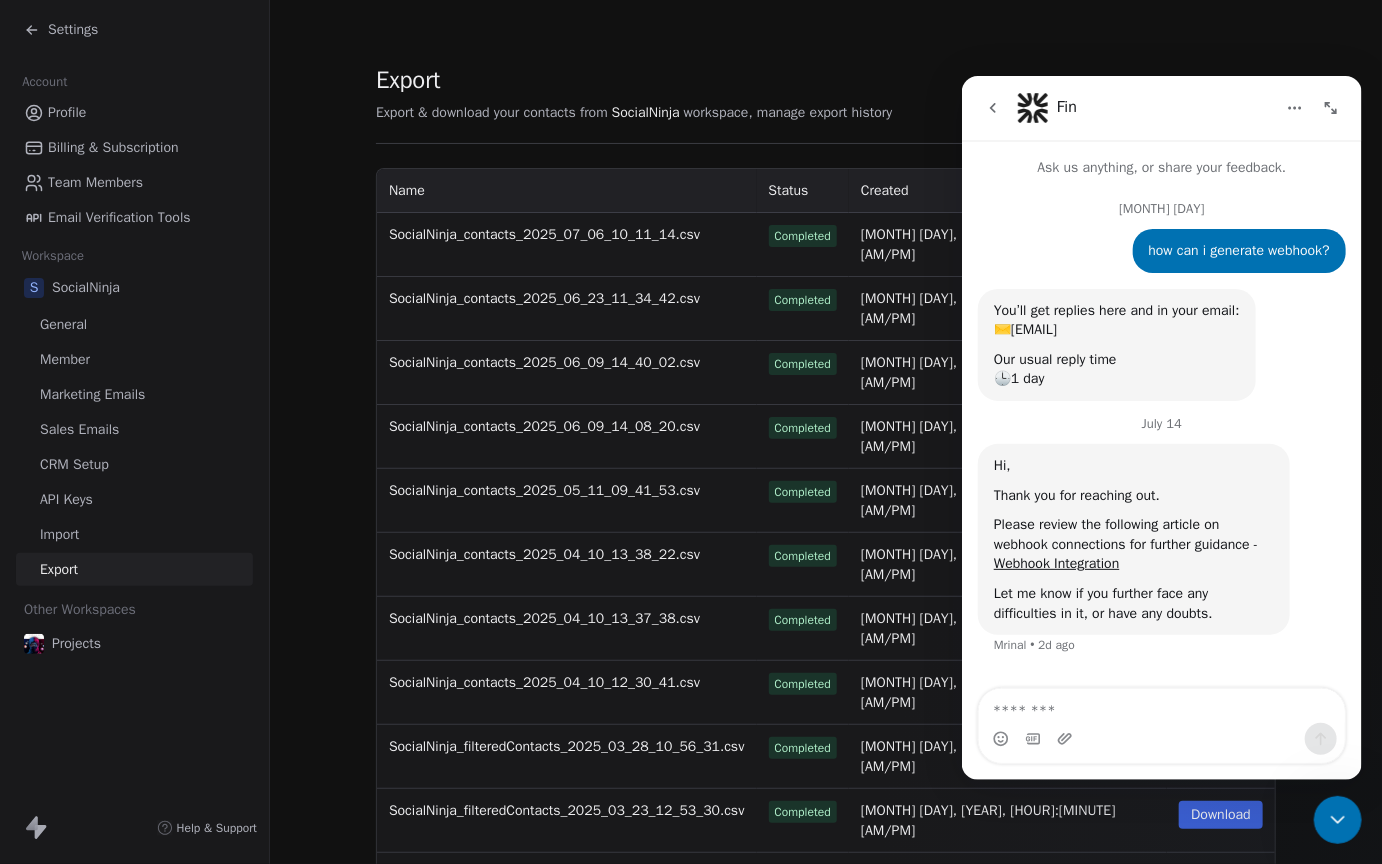 click on "Export Export & download your contacts from SocialNinja workspace, manage export history Name Status Created SocialNinja_contacts_[YEAR]_[MONTH]_[DAY]_[HOUR]_[MINUTE]_[MINUTE].csv Completed [MONTH] [DAY], [YEAR], [HOUR]:[MINUTE] [AM/PM] Download SocialNinja_contacts_[YEAR]_[MONTH]_[DAY]_[HOUR]_[MINUTE]_[MINUTE].csv Completed [MONTH] [DAY], [YEAR], [HOUR]:[MINUTE] [AM/PM] Download SocialNinja_contacts_[YEAR]_[MONTH]_[DAY]_[HOUR]_[MINUTE]_[MINUTE].csv Completed [MONTH] [DAY], [YEAR], [HOUR]:[MINUTE] [AM/PM] Download SocialNinja_contacts_[YEAR]_[MONTH]_[DAY]_[HOUR]_[MINUTE]_[MINUTE].csv Completed [MONTH] [DAY], [YEAR], [HOUR]:[MINUTE] [AM/PM] Download SocialNinja_contacts_[YEAR]_[MONTH]_[DAY]_[HOUR]_[MINUTE]_[MINUTE].csv Completed [MONTH] [DAY], [YEAR], [HOUR]:[MINUTE] [AM/PM] Download SocialNinja_contacts_[YEAR]_[MONTH]_[DAY]_[HOUR]_[MINUTE]_[MINUTE].csv Completed [MONTH] [DAY], [YEAR], [HOUR]:[MINUTE] [AM/PM] Download SocialNinja_contacts_[YEAR]_[MONTH]_[DAY]_[HOUR]_[MINUTE]_[MINUTE].csv Completed [MONTH] [DAY], [YEAR], [HOUR]:[MINUTE] [AM/PM] Download SocialNinja_contacts_[YEAR]_[MONTH]_[DAY]_[HOUR]_[MINUTE]_[MINUTE].csv Completed [MONTH] [DAY], [YEAR], [HOUR]:[MINUTE] [AM/PM] Download SocialNinja_contacts_[YEAR]_[MONTH]_[DAY]_[HOUR]_[MINUTE]_[MINUTE].csv Completed [MONTH] [DAY], [YEAR], [HOUR]:[MINUTE] [AM/PM] Download SocialNinja_filteredContacts_[YEAR]_[MONTH]_[DAY]_[HOUR]_[MINUTE]_[MINUTE].csv Completed [MONTH] [DAY], [YEAR], [HOUR]:[MINUTE] [AM/PM] Download SocialNinja_filteredContacts_[YEAR]_[MONTH]_[DAY]_[HOUR]_[MINUTE]_[MINUTE].csv Completed [MONTH] [DAY], [YEAR], [HOUR]:[MINUTE] [AM/PM] Completed [MONTH] [DAY], [YEAR], [HOUR]:[MINUTE] [AM/PM]" at bounding box center [826, 555] 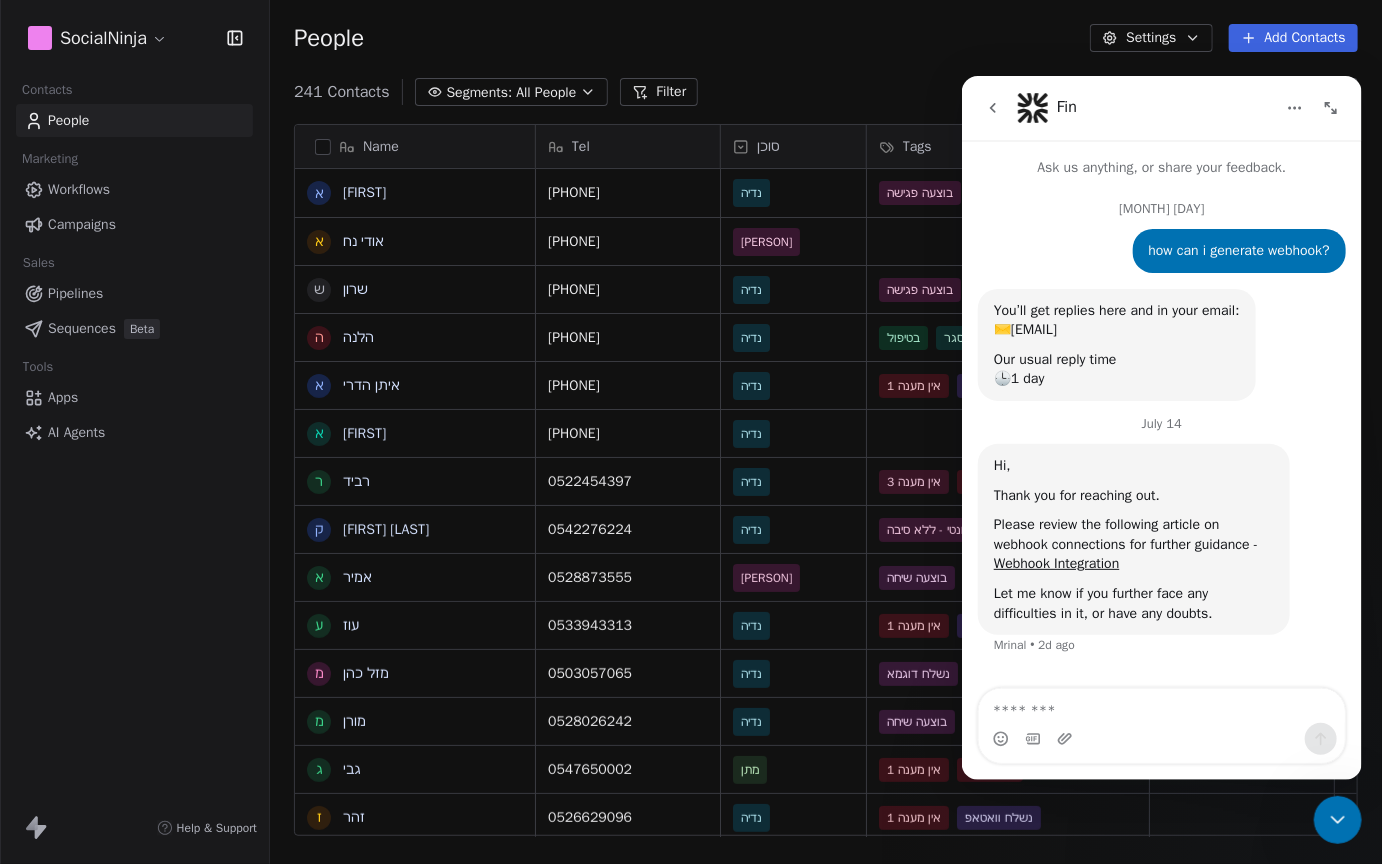 scroll, scrollTop: 0, scrollLeft: 0, axis: both 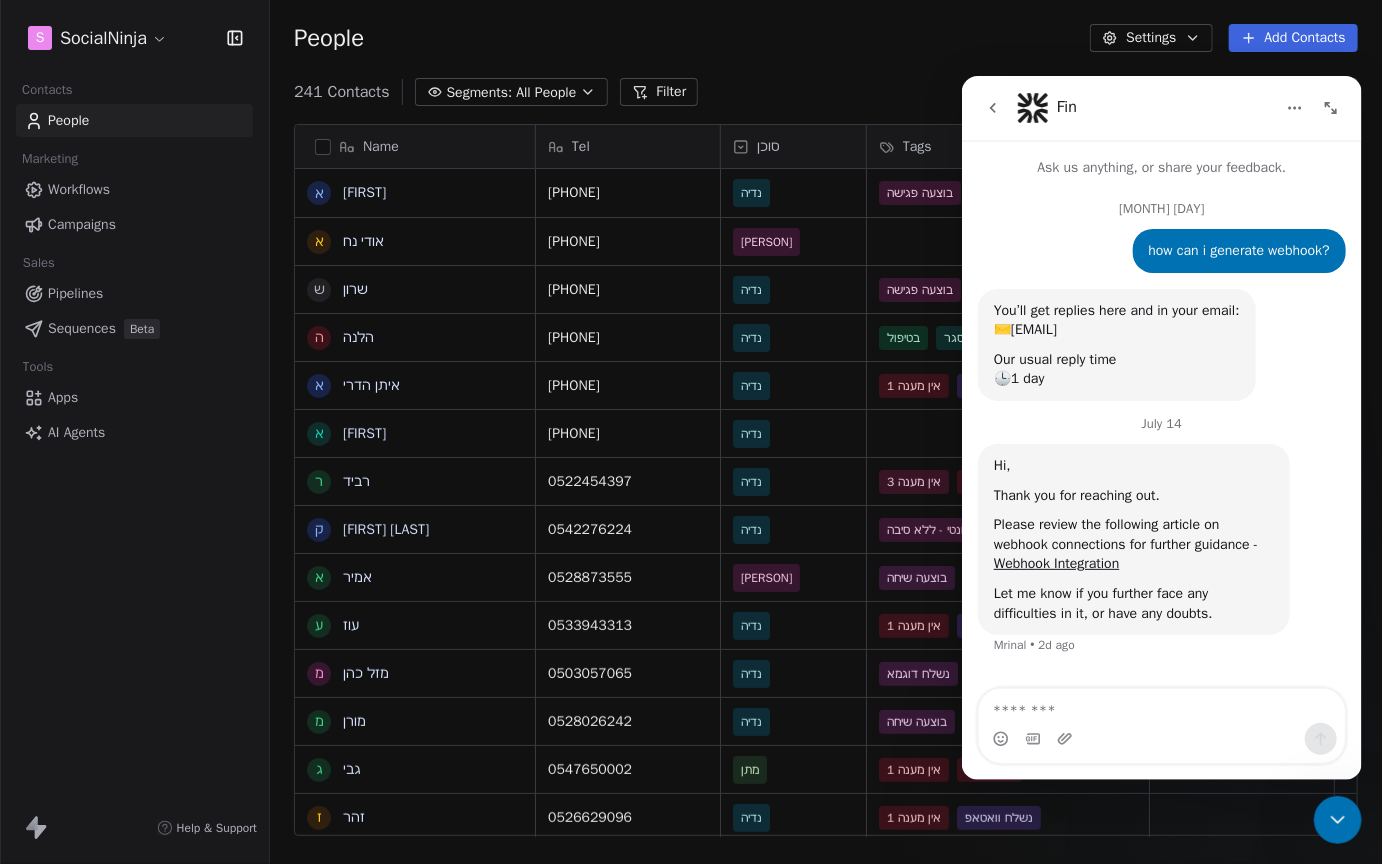 click at bounding box center (1032, 107) 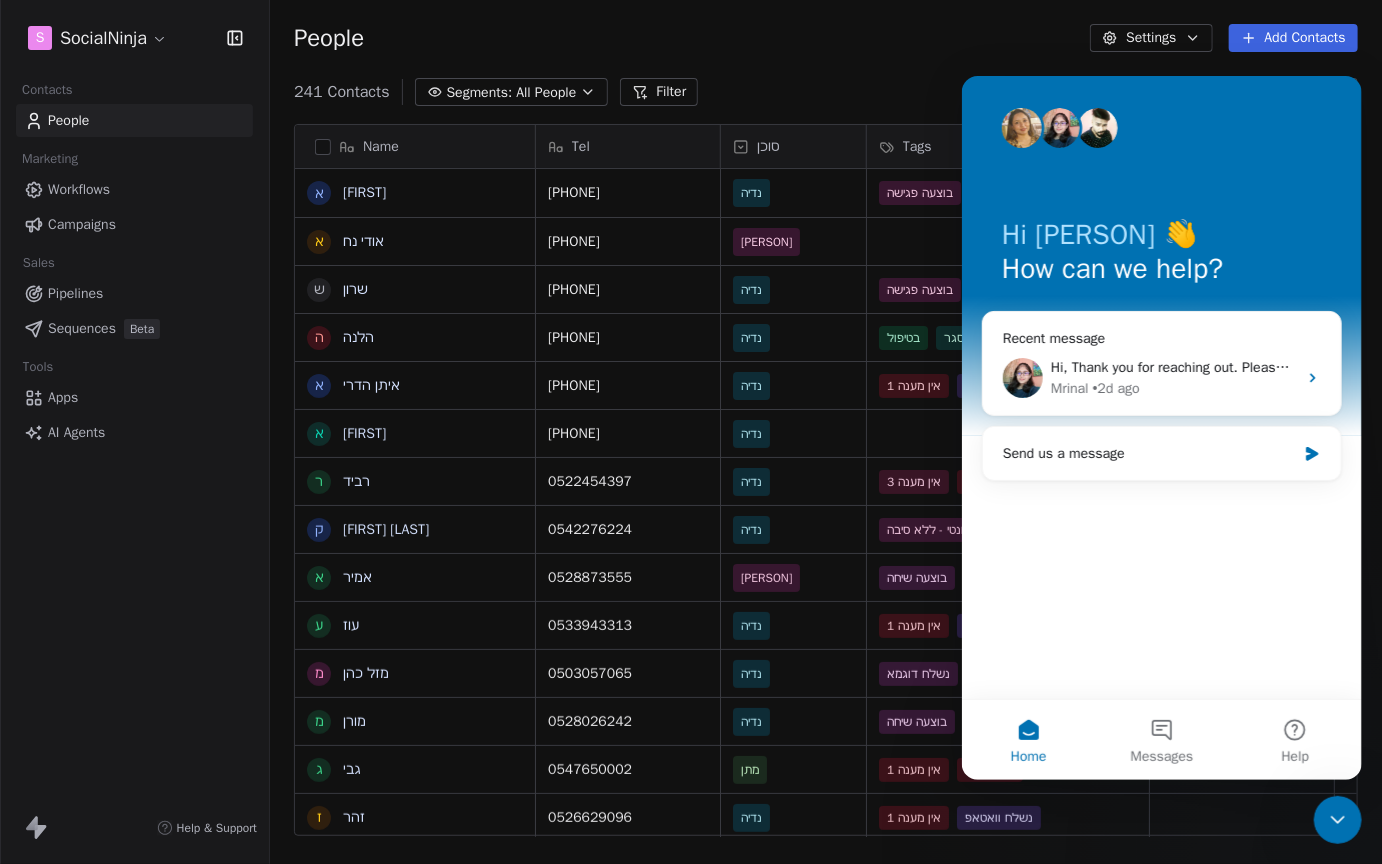 click 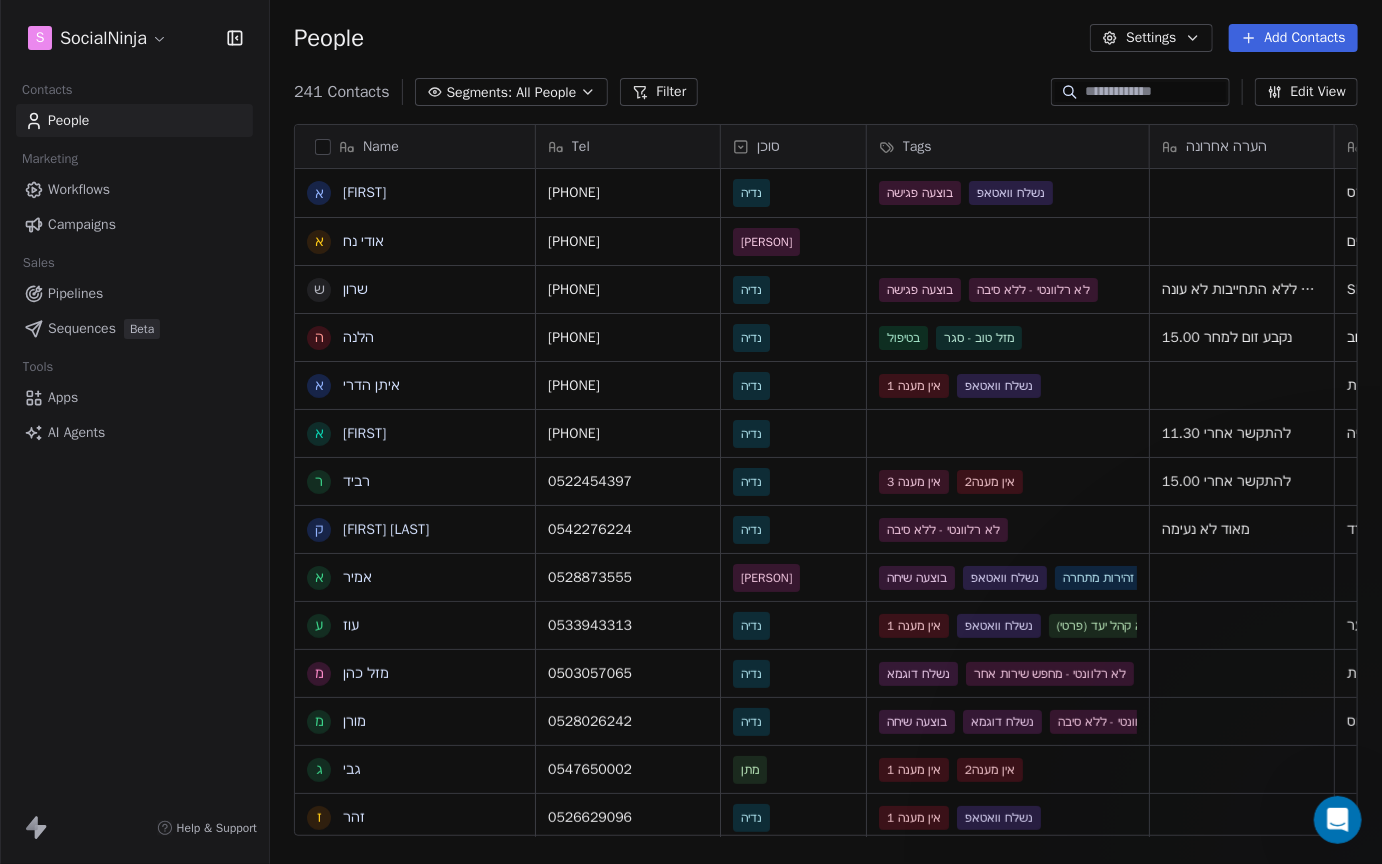 scroll, scrollTop: 0, scrollLeft: 0, axis: both 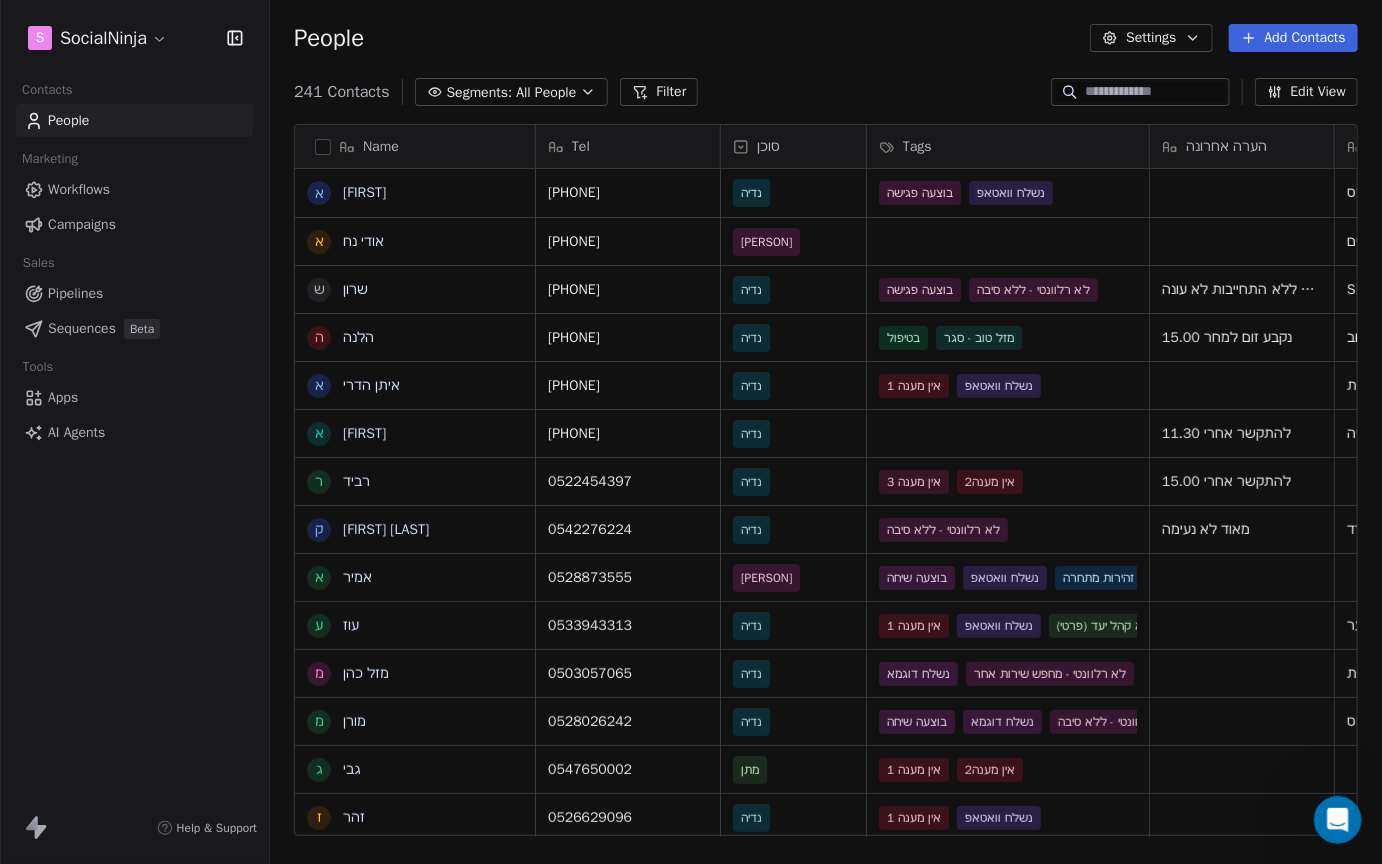 click at bounding box center (323, 147) 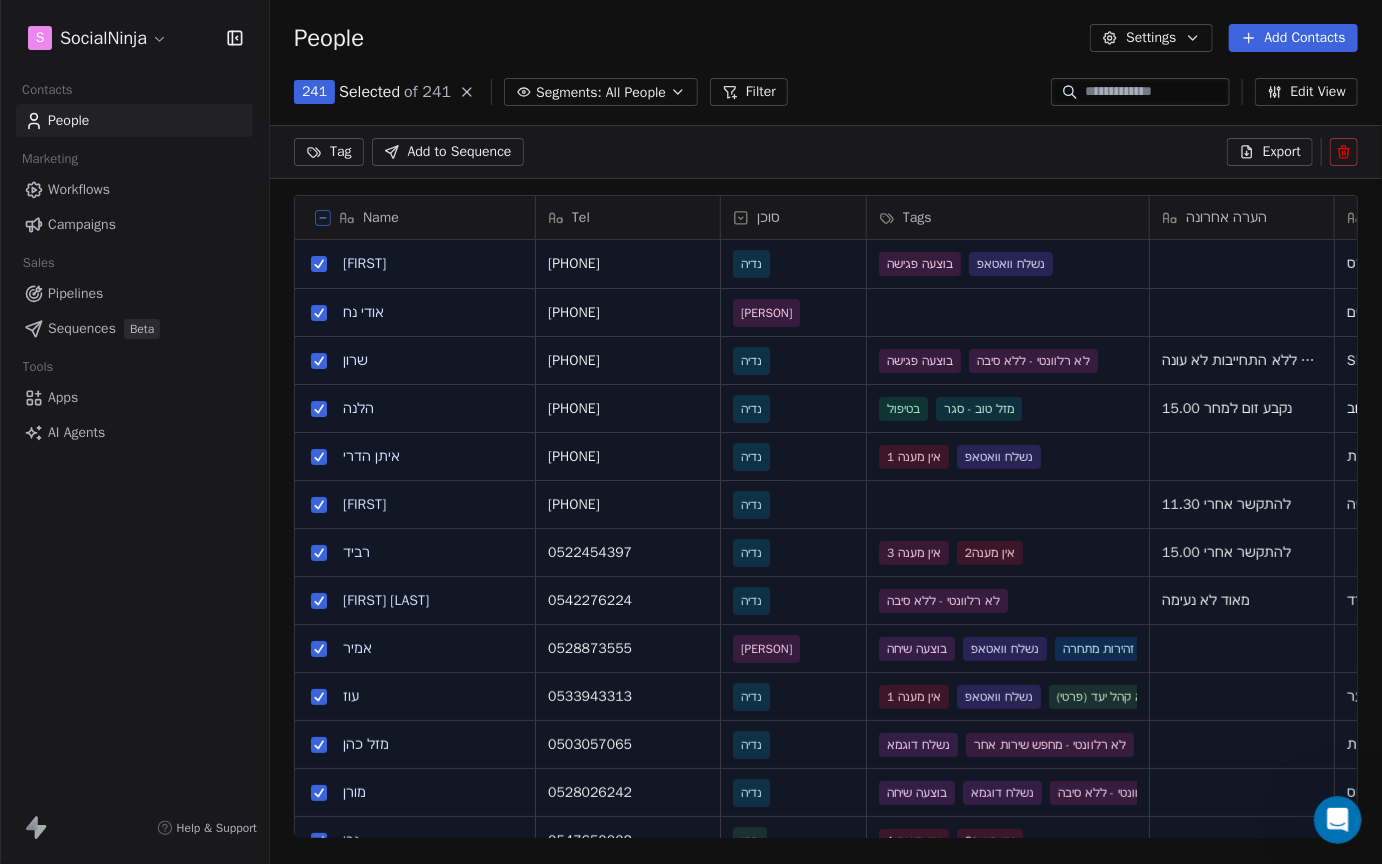 scroll, scrollTop: 690, scrollLeft: 1112, axis: both 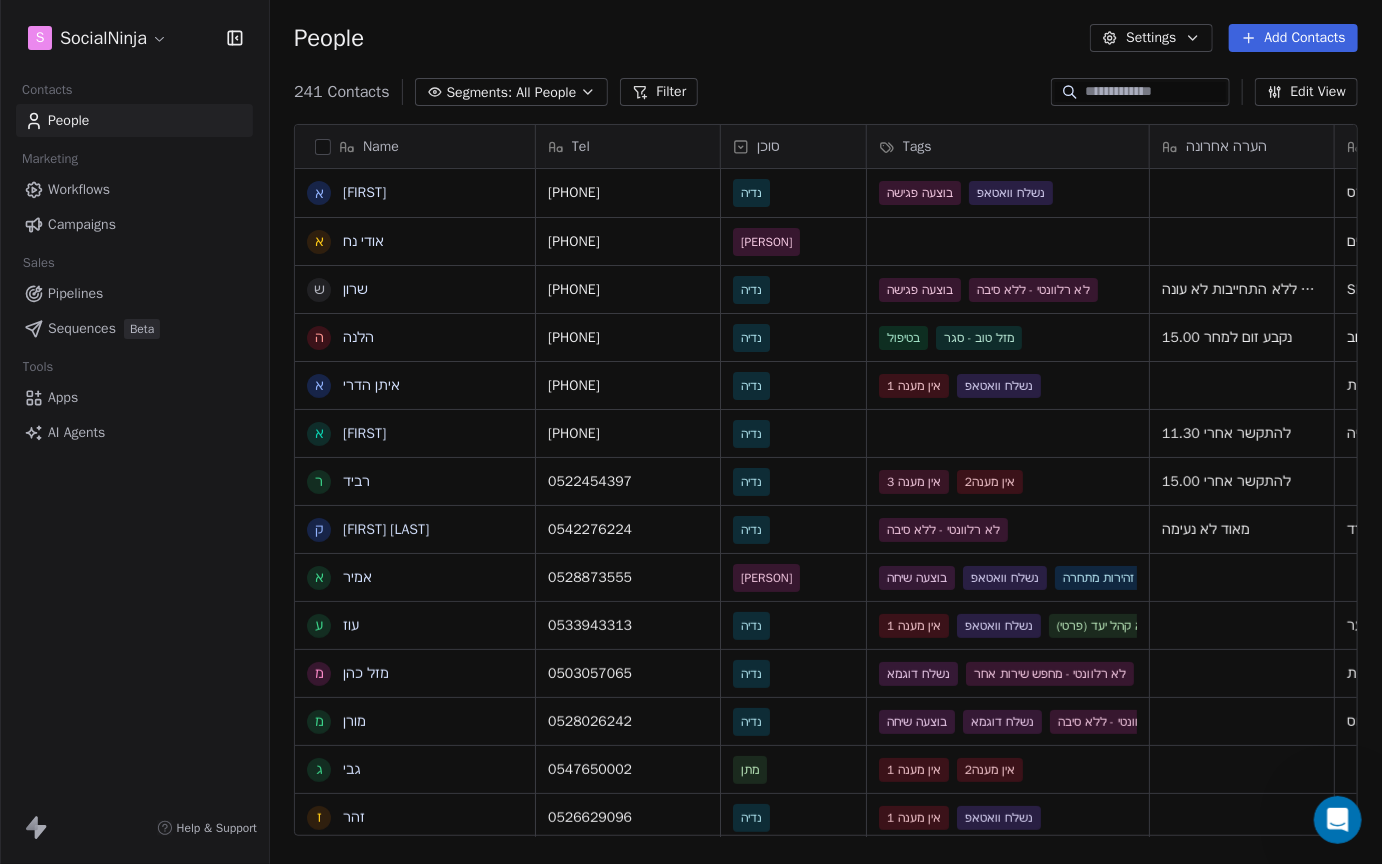 click at bounding box center (323, 147) 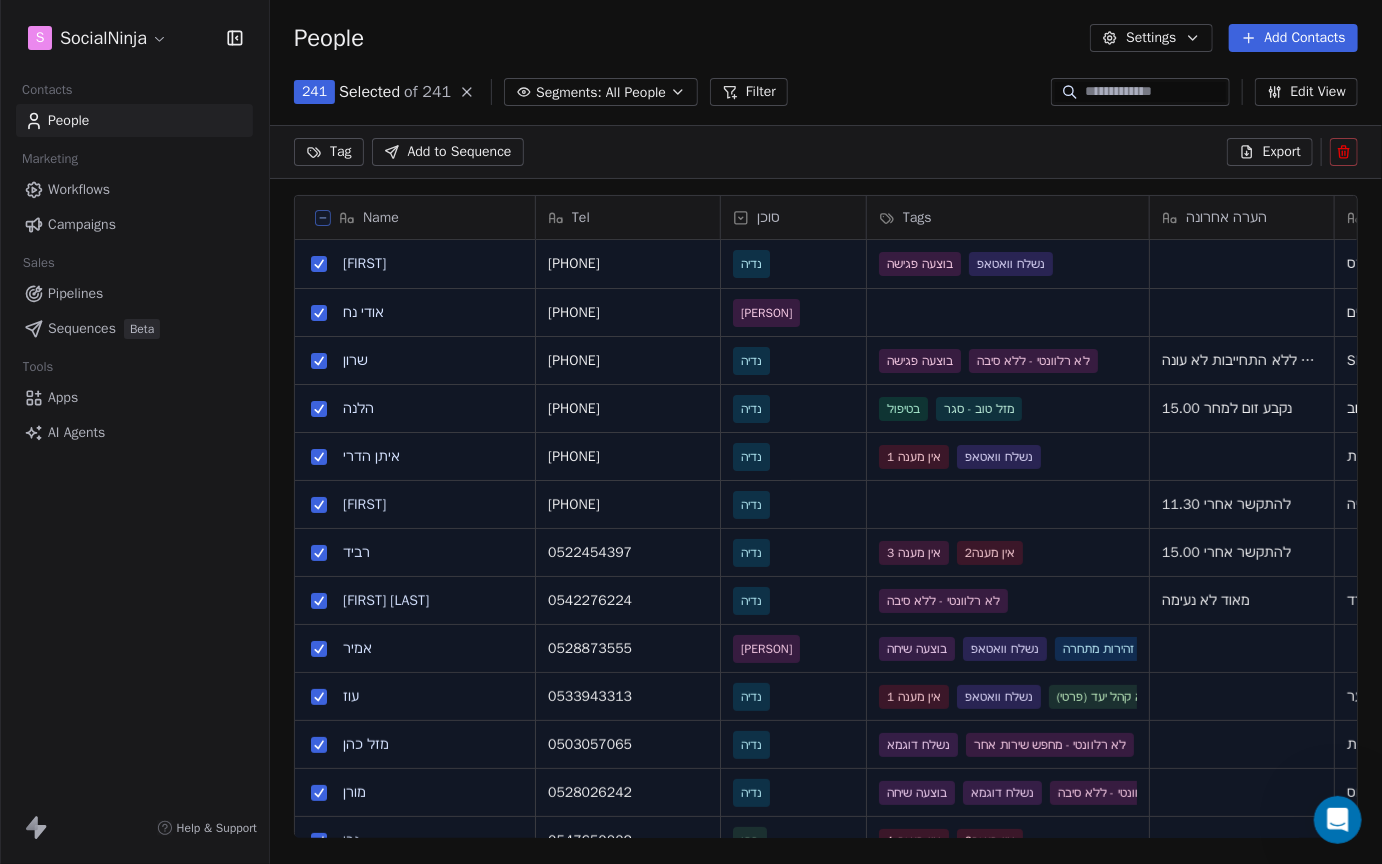 scroll, scrollTop: 690, scrollLeft: 1112, axis: both 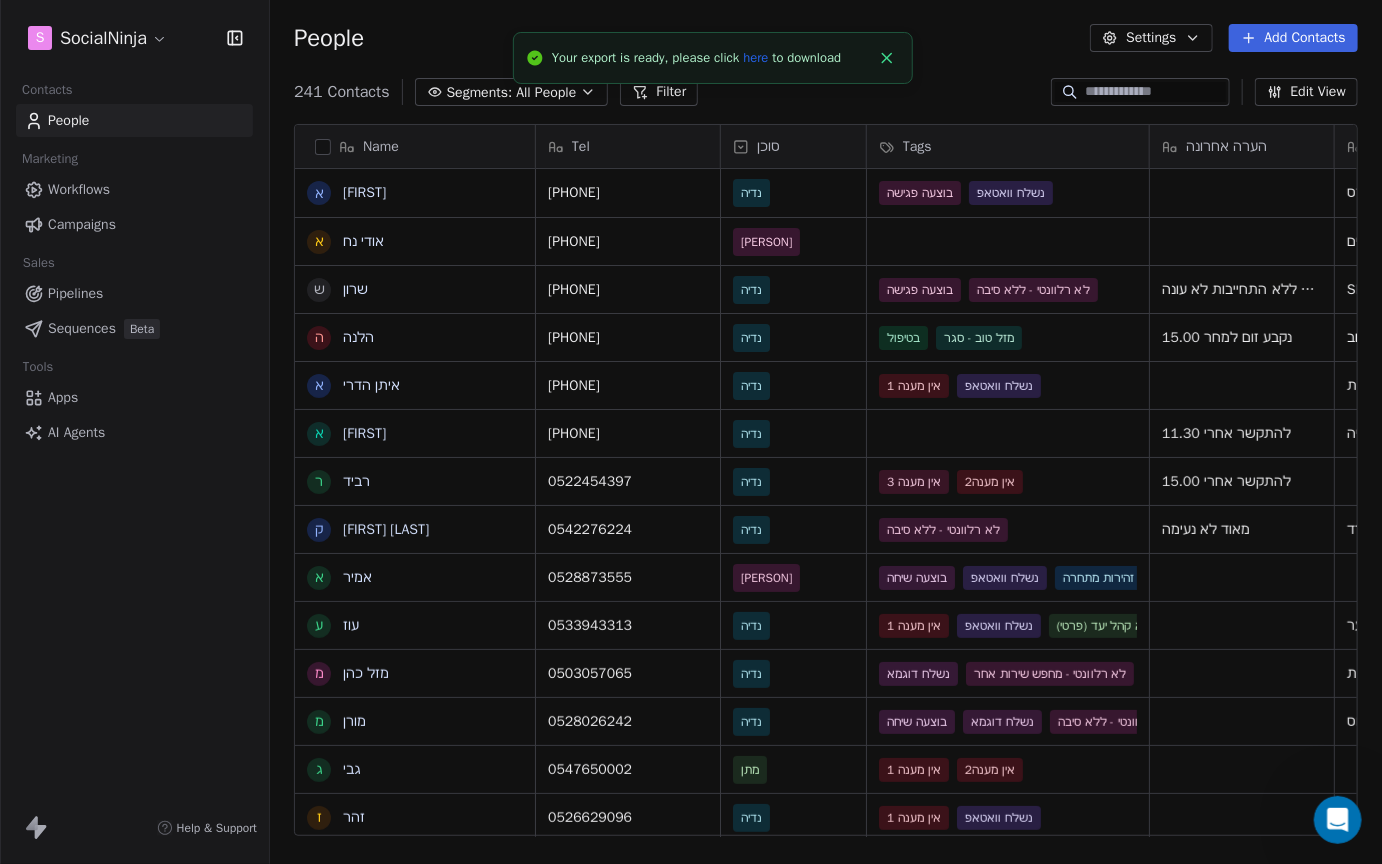 click on "here" at bounding box center [755, 57] 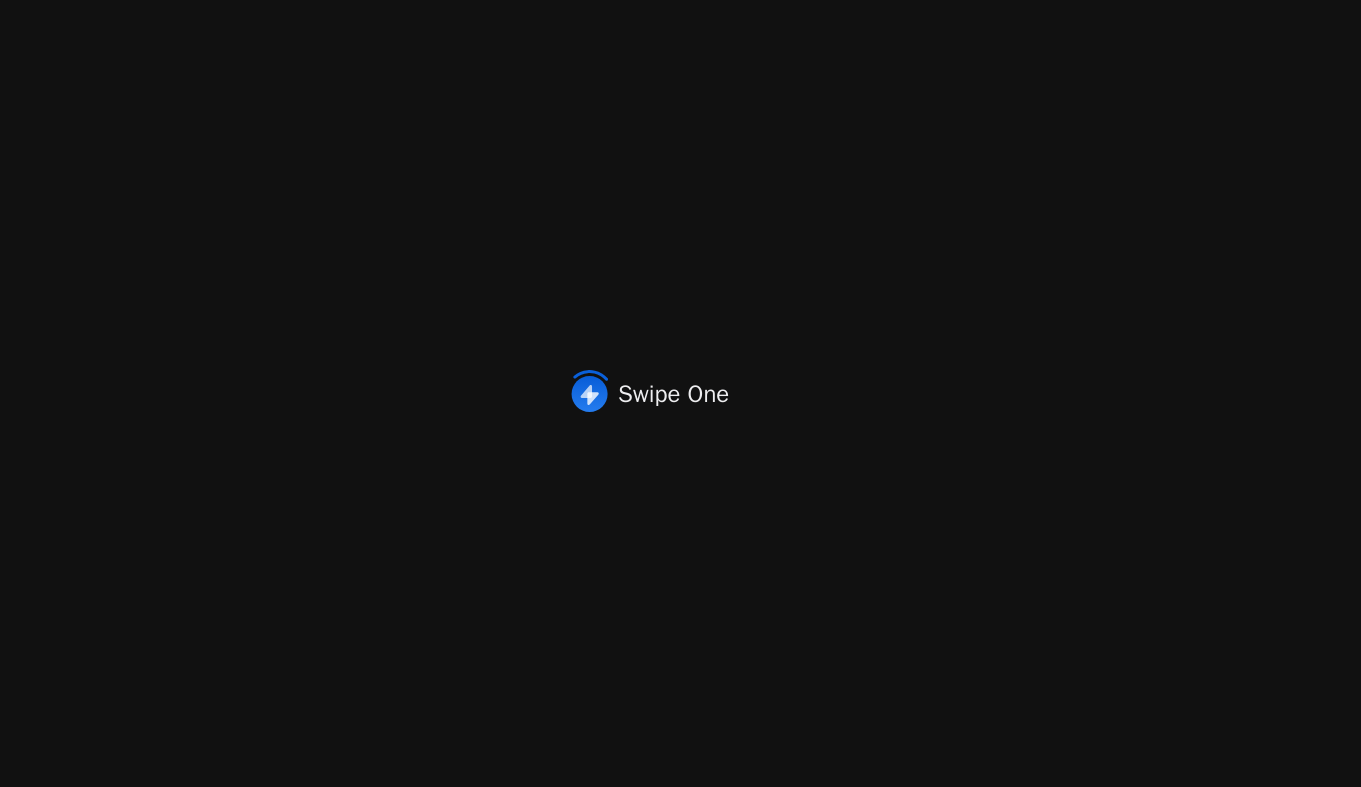 scroll, scrollTop: 0, scrollLeft: 0, axis: both 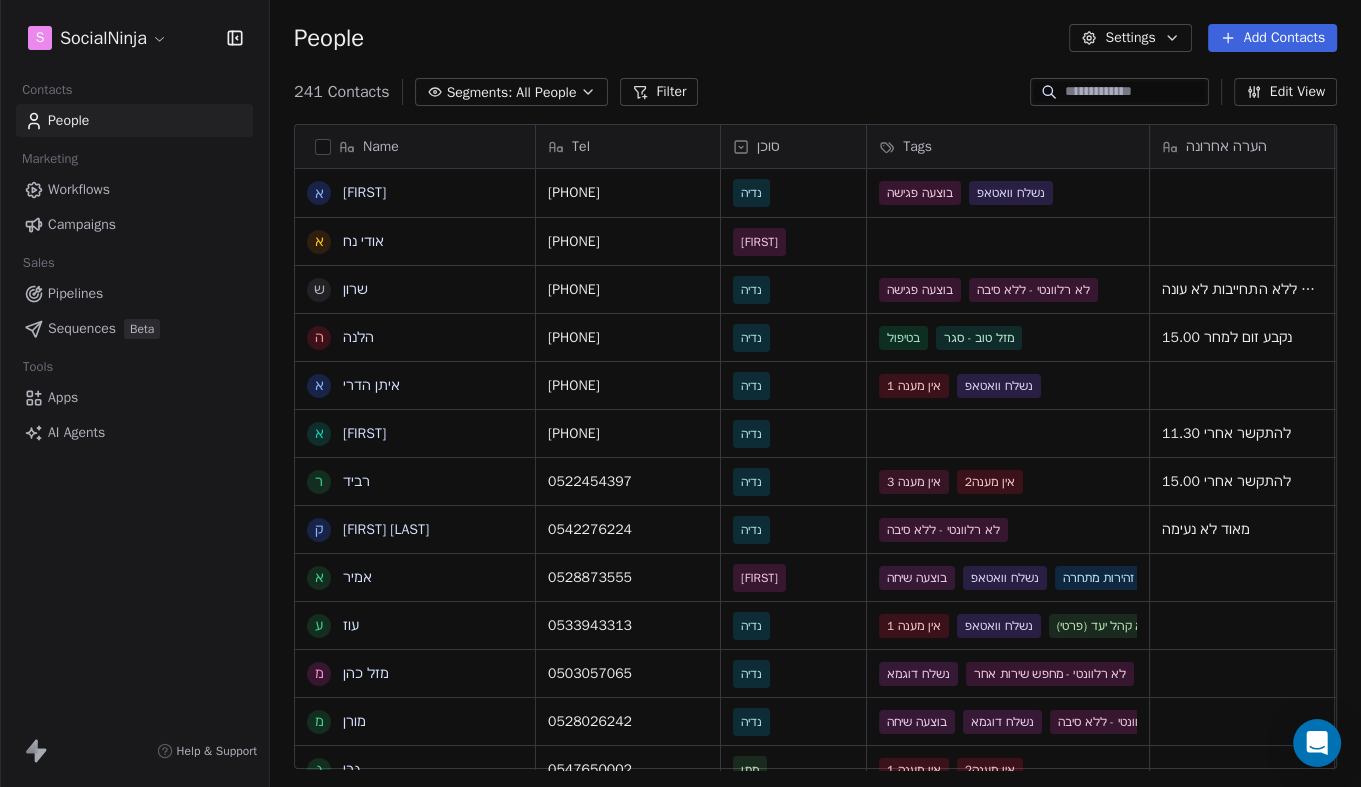 click at bounding box center (1049, 92) 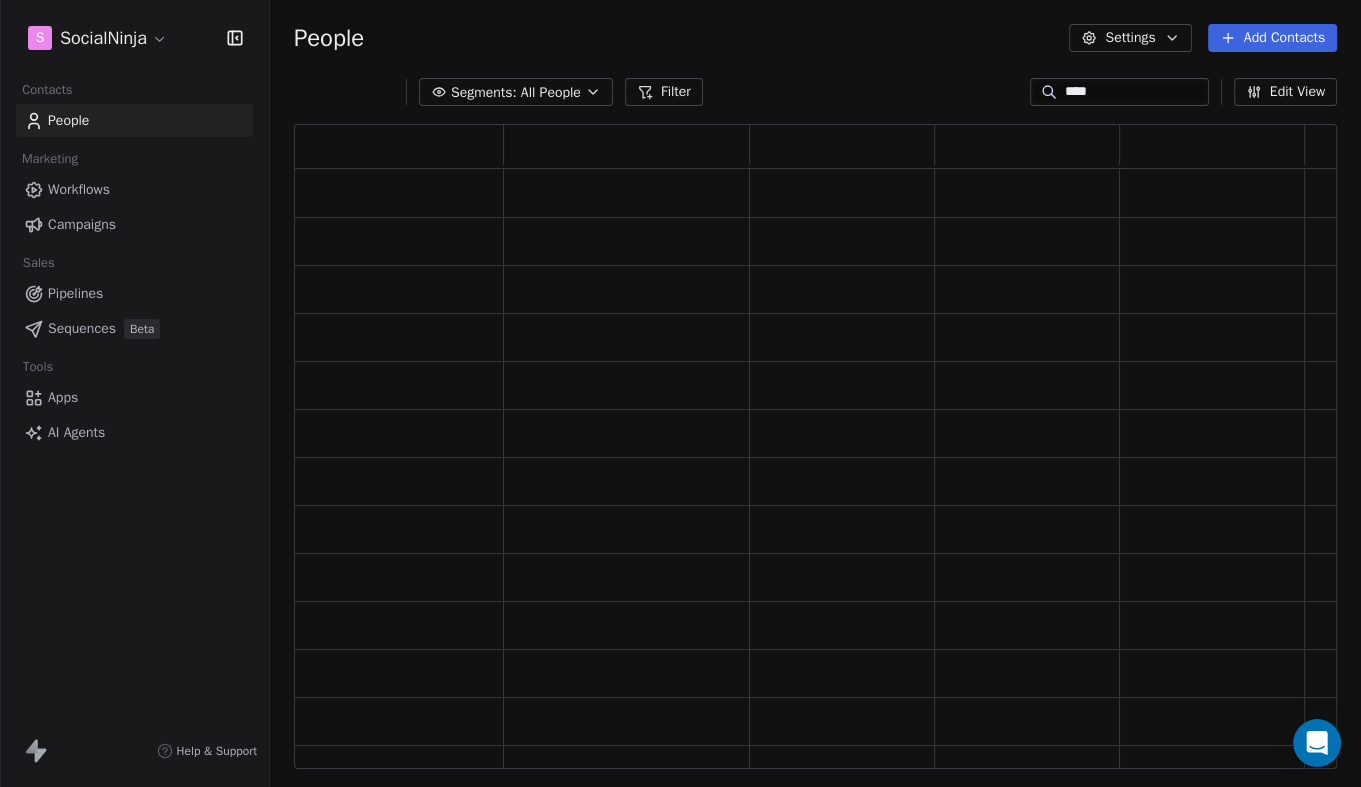 scroll, scrollTop: 0, scrollLeft: 0, axis: both 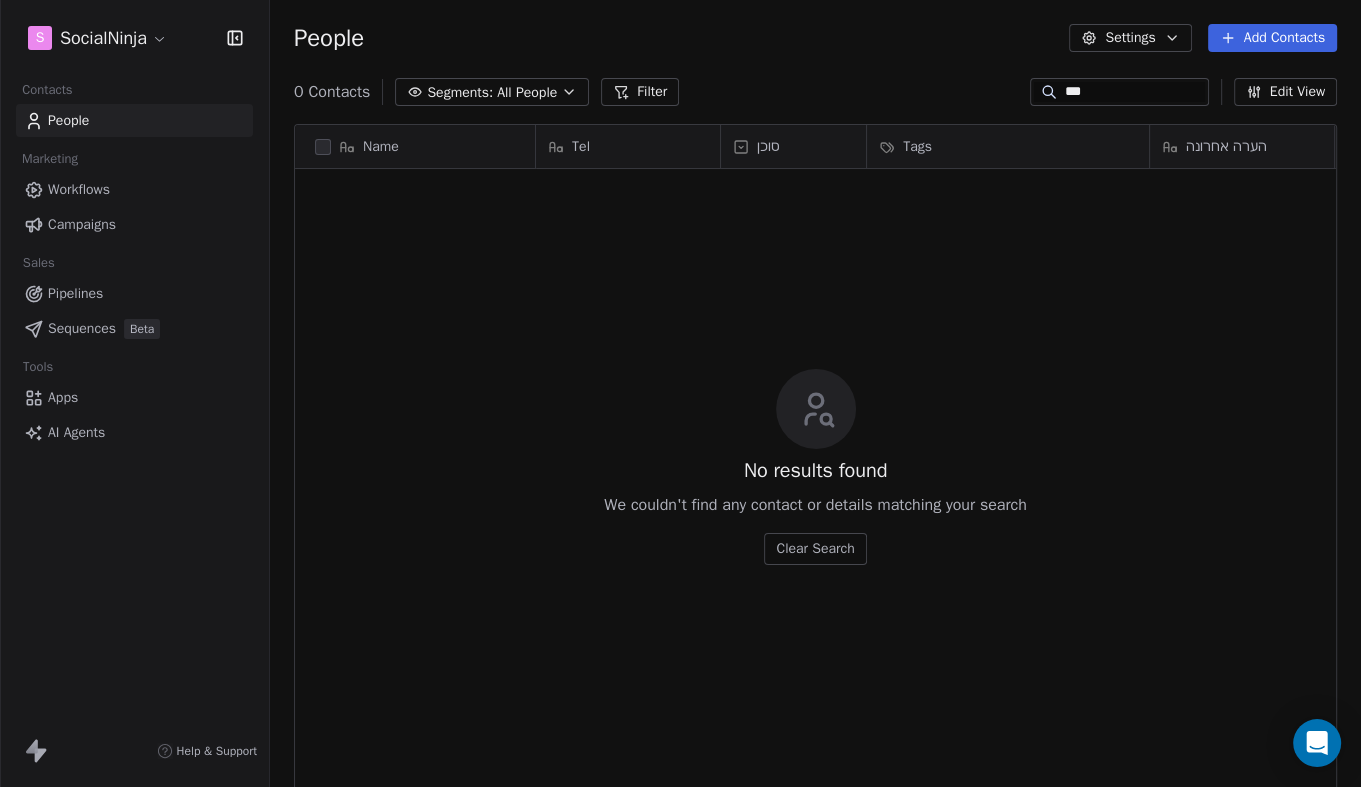 click on "***" at bounding box center [1135, 92] 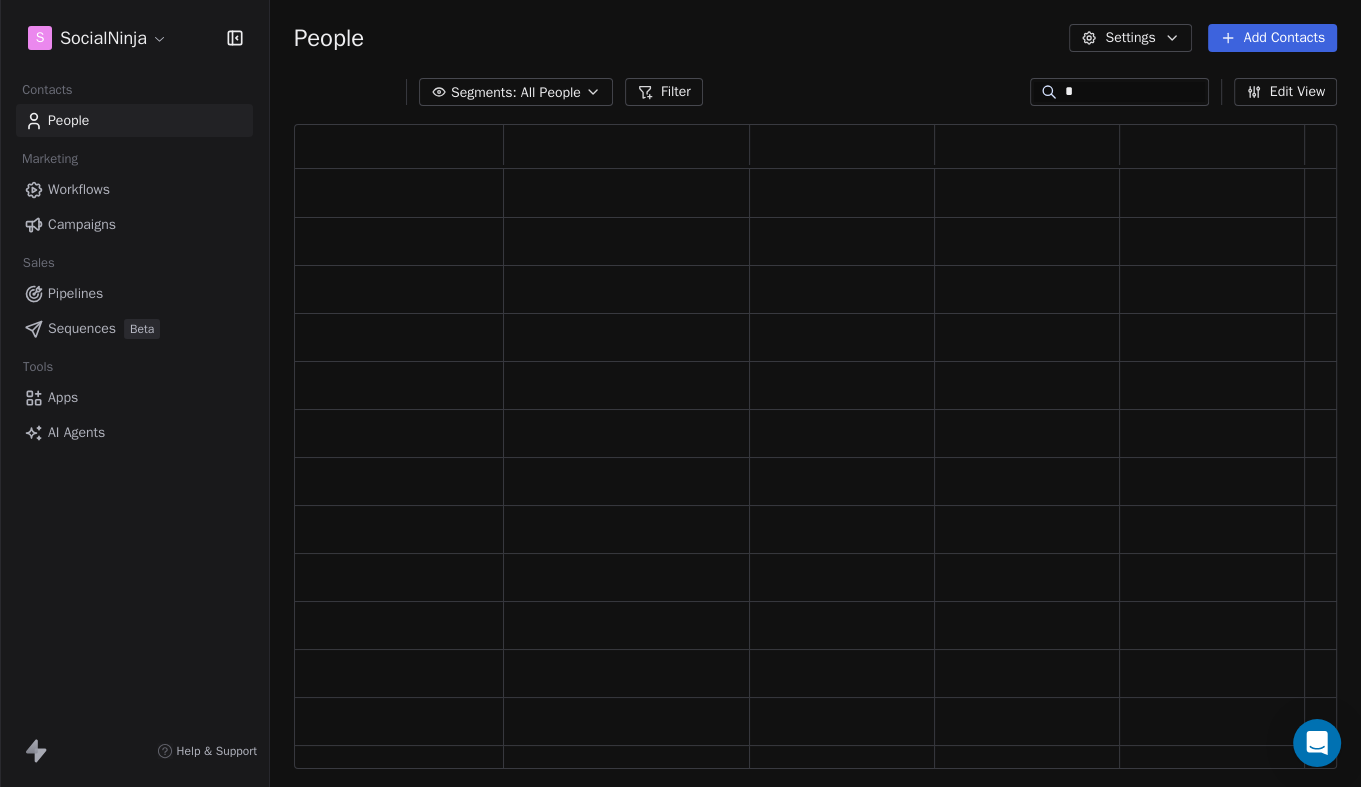 scroll, scrollTop: 0, scrollLeft: 0, axis: both 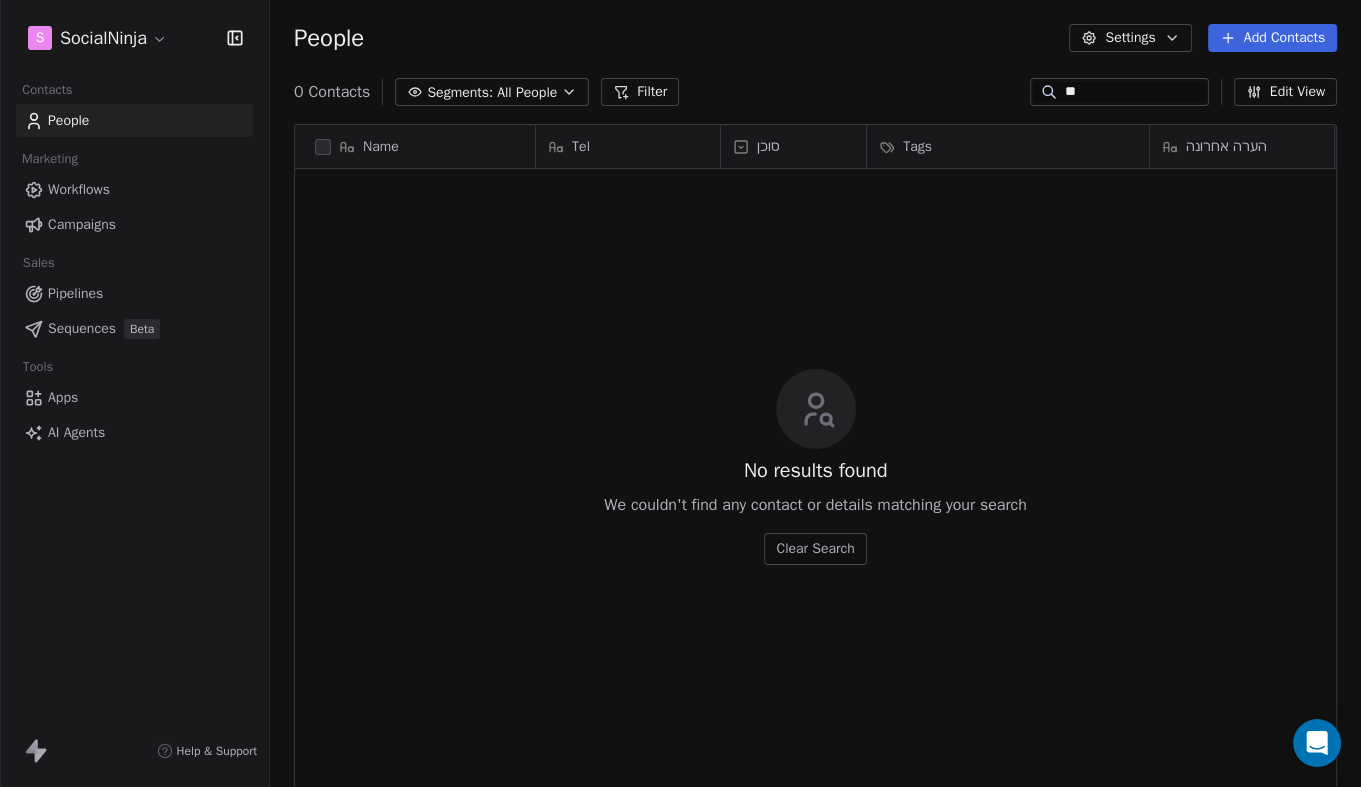 click on "**" at bounding box center [1135, 92] 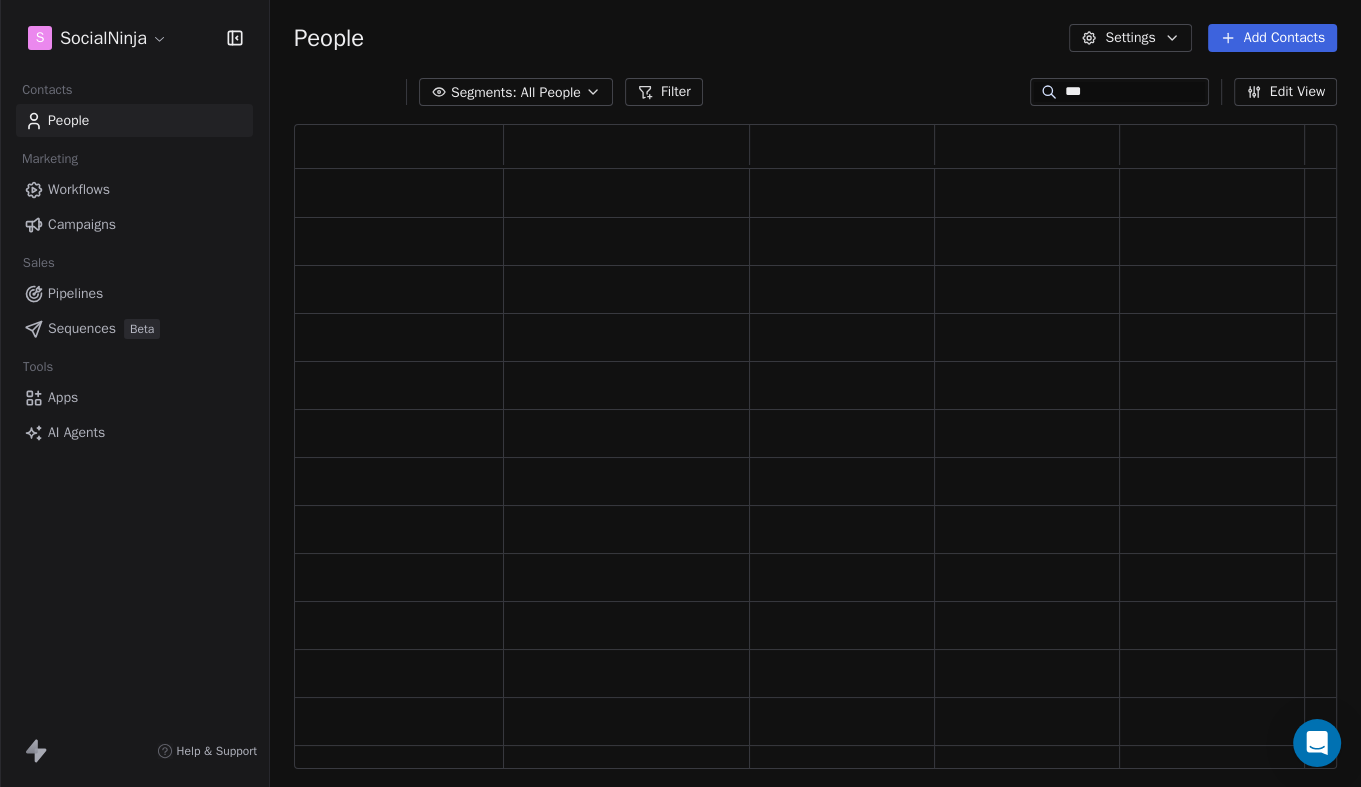scroll, scrollTop: 1, scrollLeft: 1, axis: both 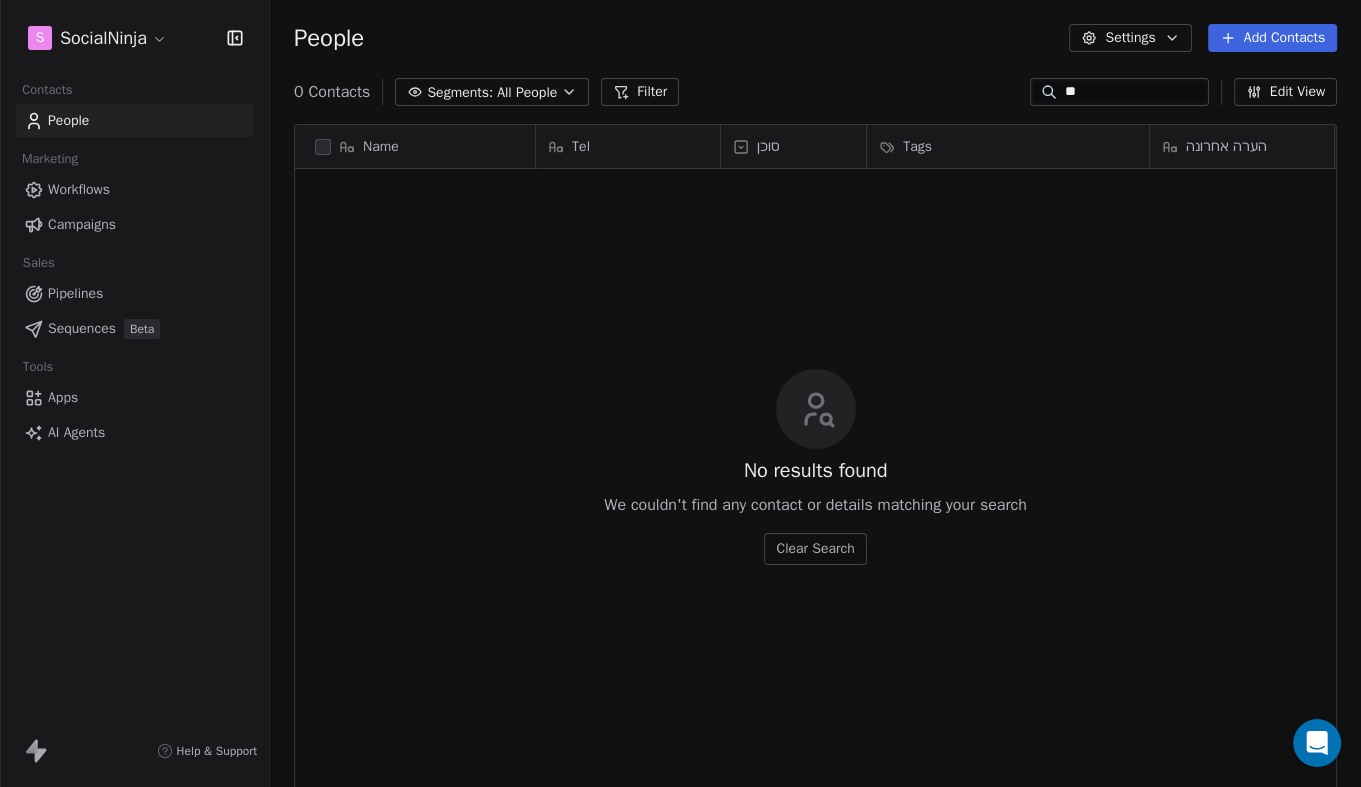type on "*" 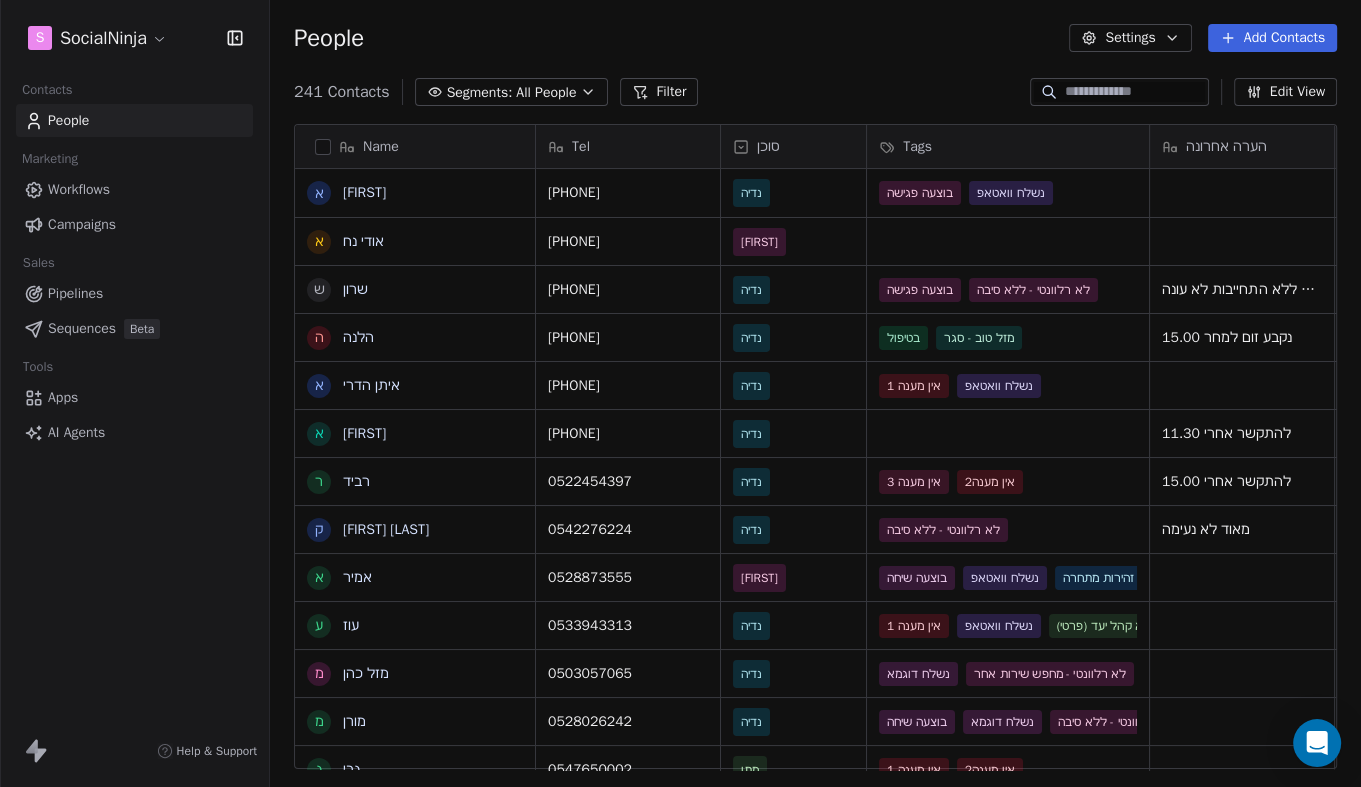 click at bounding box center (1135, 92) 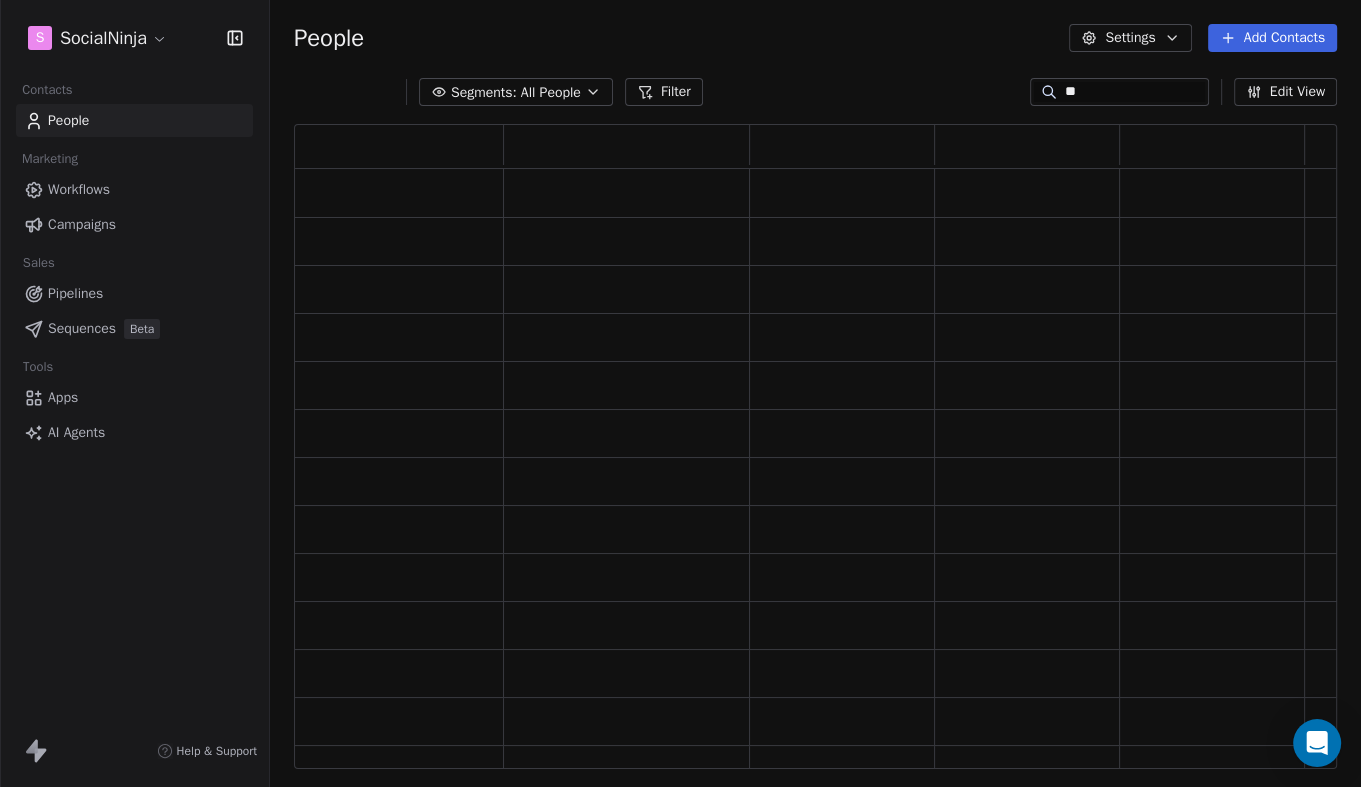 scroll, scrollTop: 1, scrollLeft: 1, axis: both 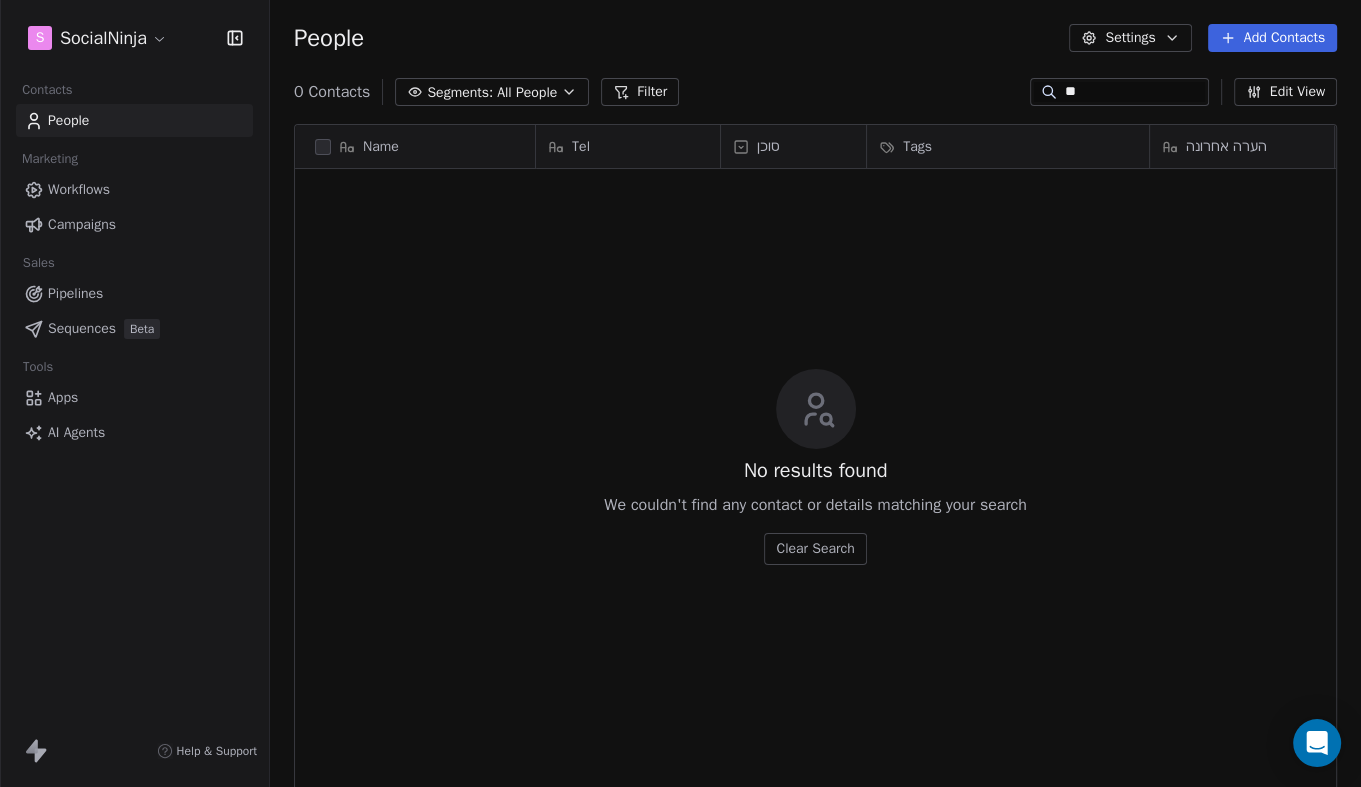 type on "*" 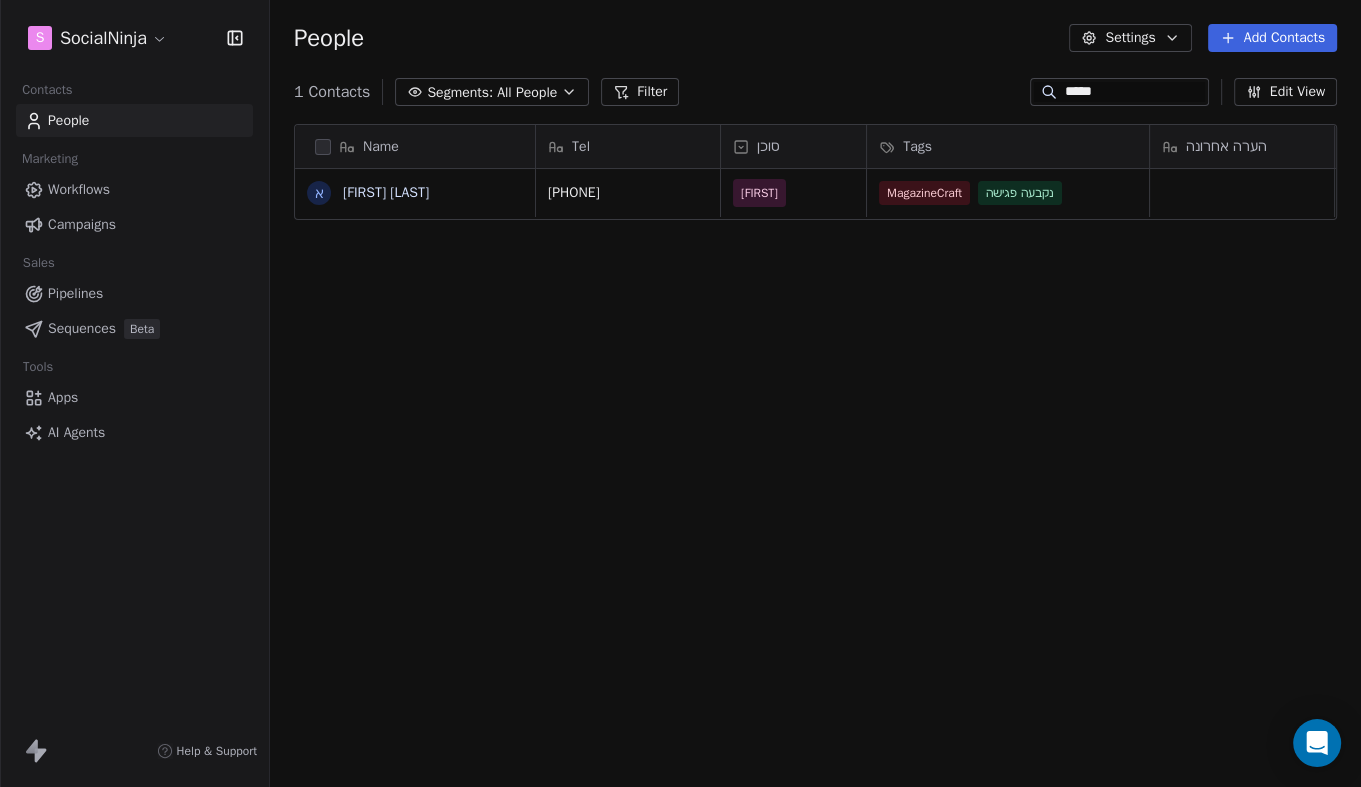 type on "*****" 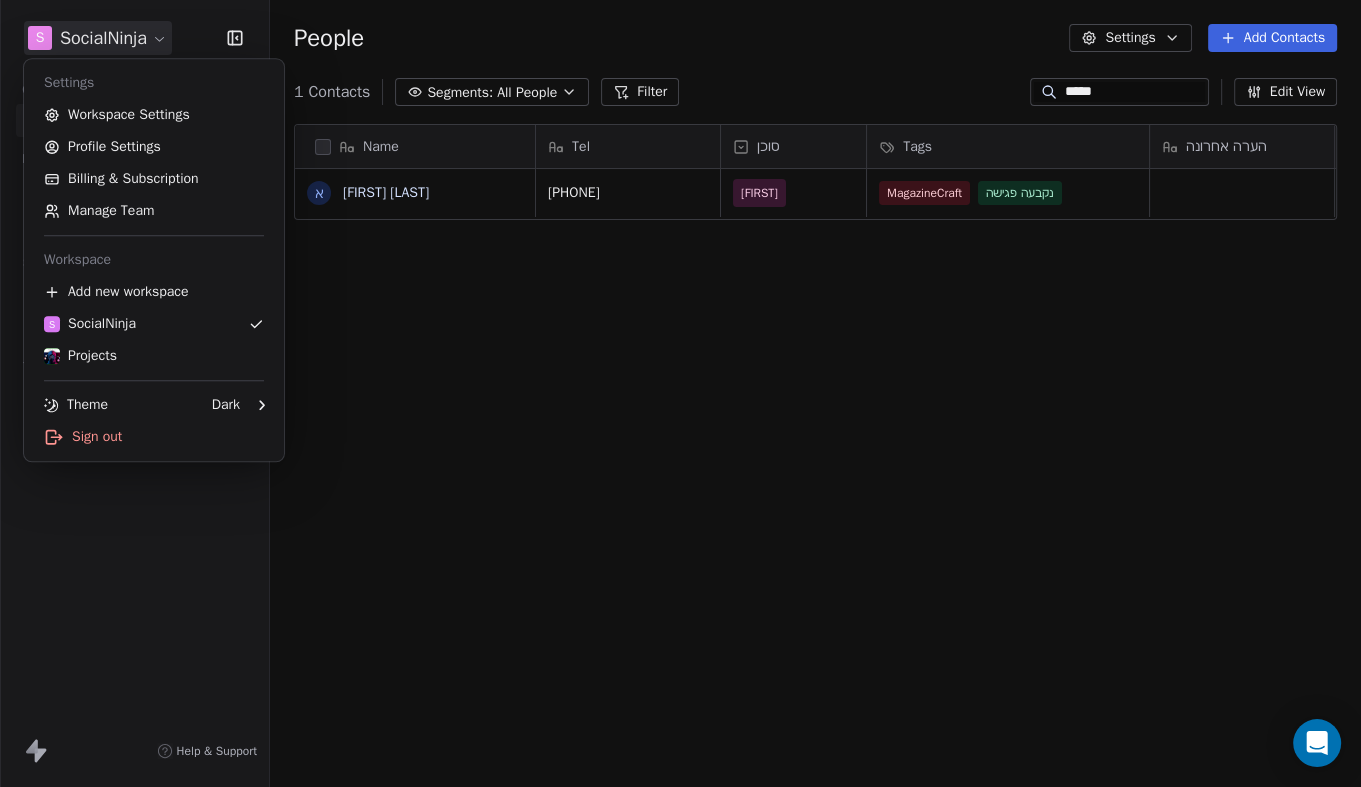 click on "S SocialNinja Contacts People Marketing Workflows Campaigns Sales Pipelines Sequences Beta Tools Apps AI Agents Help & Support People Settings  Add Contacts 1 Contacts Segments: All People Filter  ***** Edit View Tag Add to Sequence Export Name א אבשלום אליאב Tel סוכן Tags הערה אחרונה שם חברה Email Created Date AST מקור 052‑563‑4606‬ יעקב MagazineCraft נקבעה פגישה Mar 16, 2025 12:13 PM פייסבוק אורגני
To pick up a draggable item, press the space bar.
While dragging, use the arrow keys to move the item.
Press space again to drop the item in its new position, or press escape to cancel.
×
Settings Workspace Settings Profile Settings Billing & Subscription Manage Team   Workspace Add new workspace S SocialNinja Projects  Theme Dark Sign out" at bounding box center (680, 393) 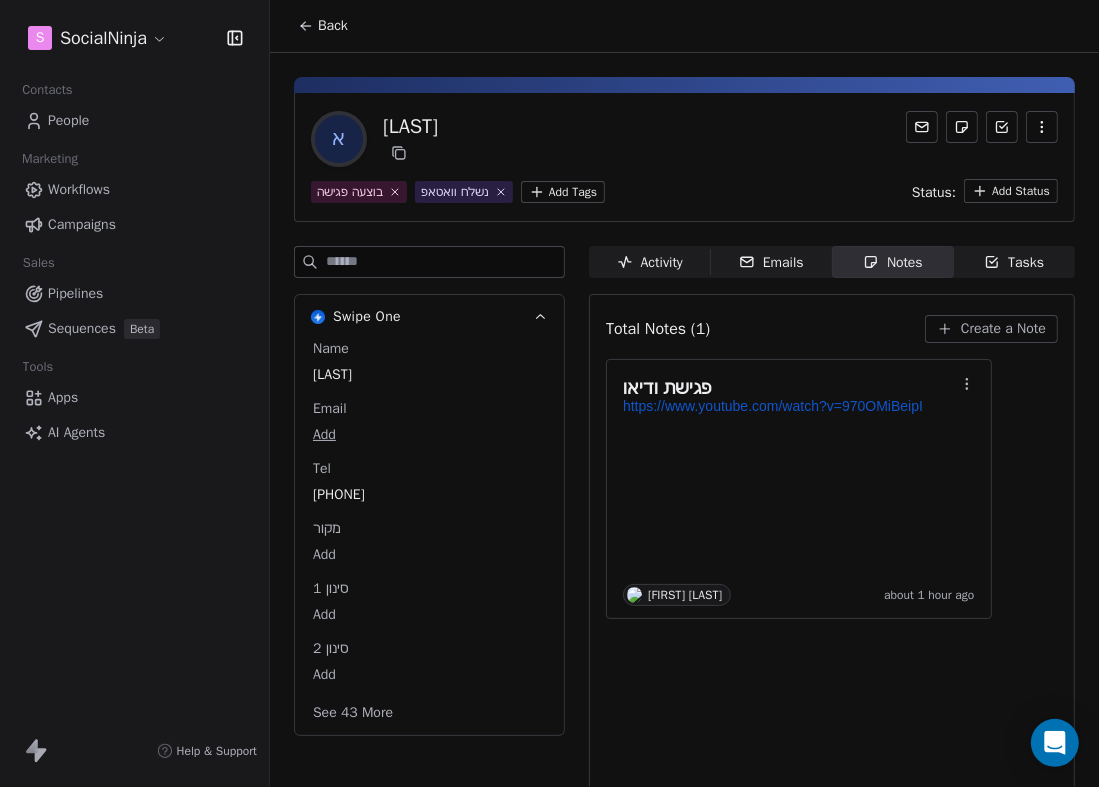 scroll, scrollTop: 0, scrollLeft: 0, axis: both 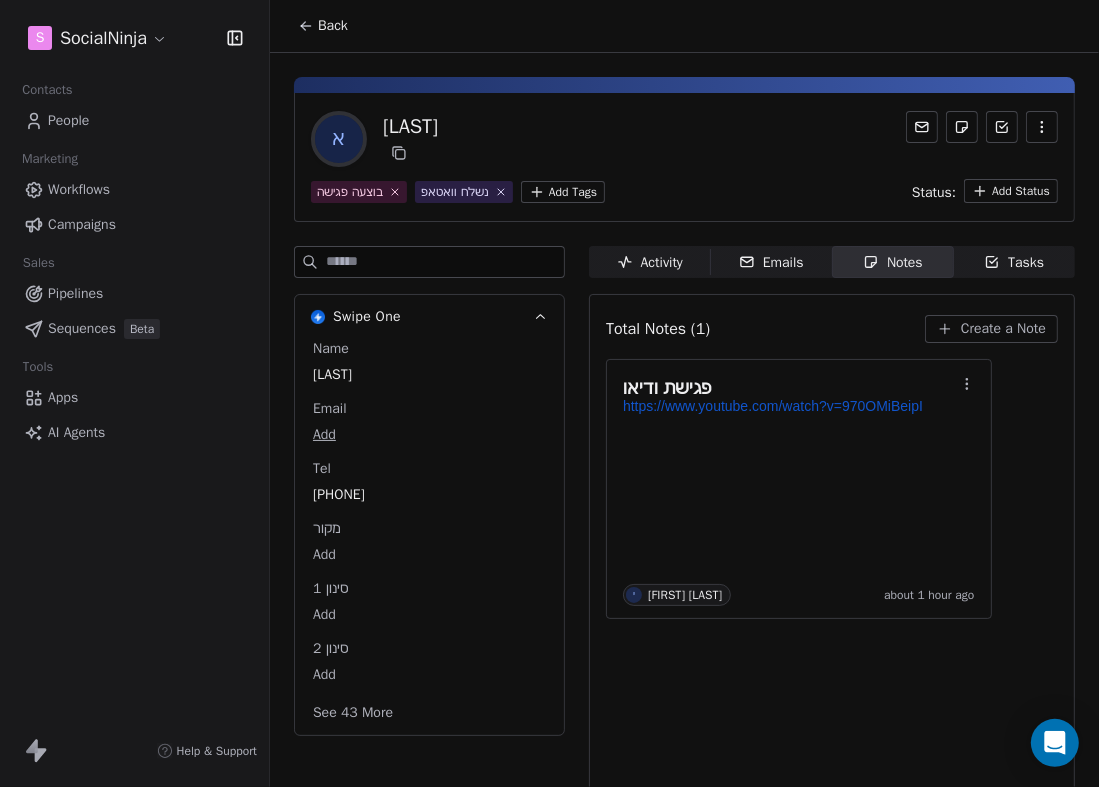 click on "Back" at bounding box center [323, 26] 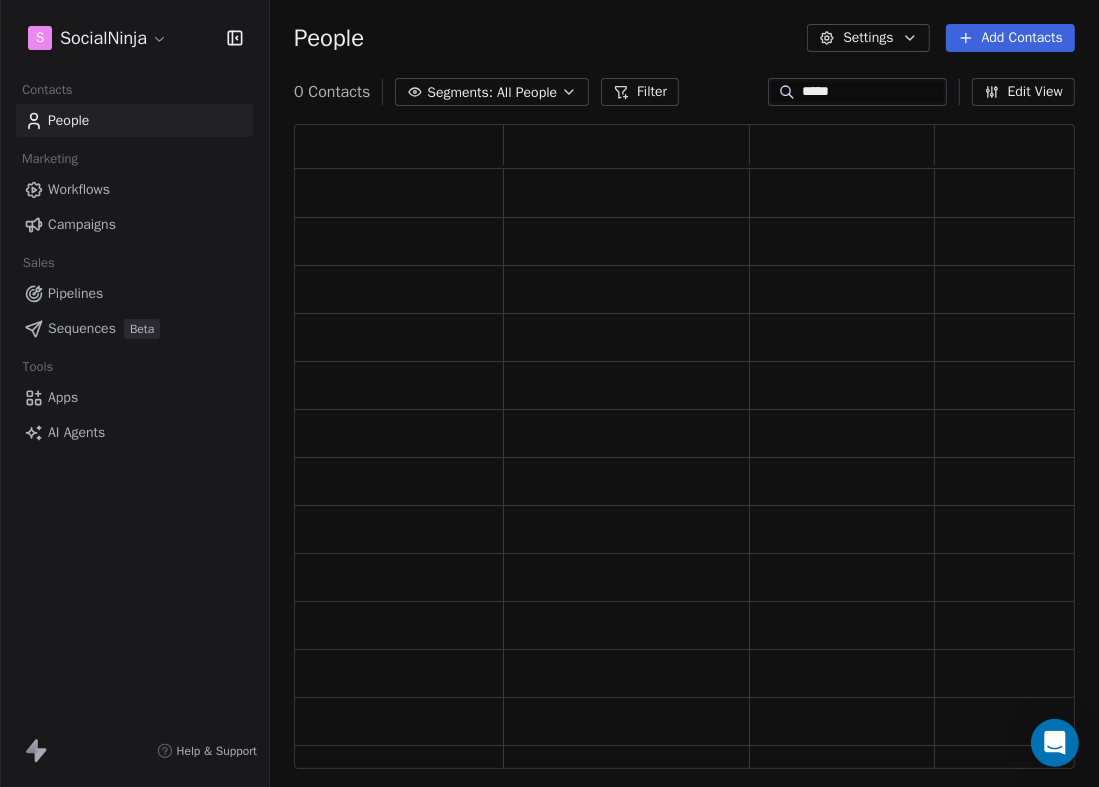 scroll, scrollTop: 1, scrollLeft: 0, axis: vertical 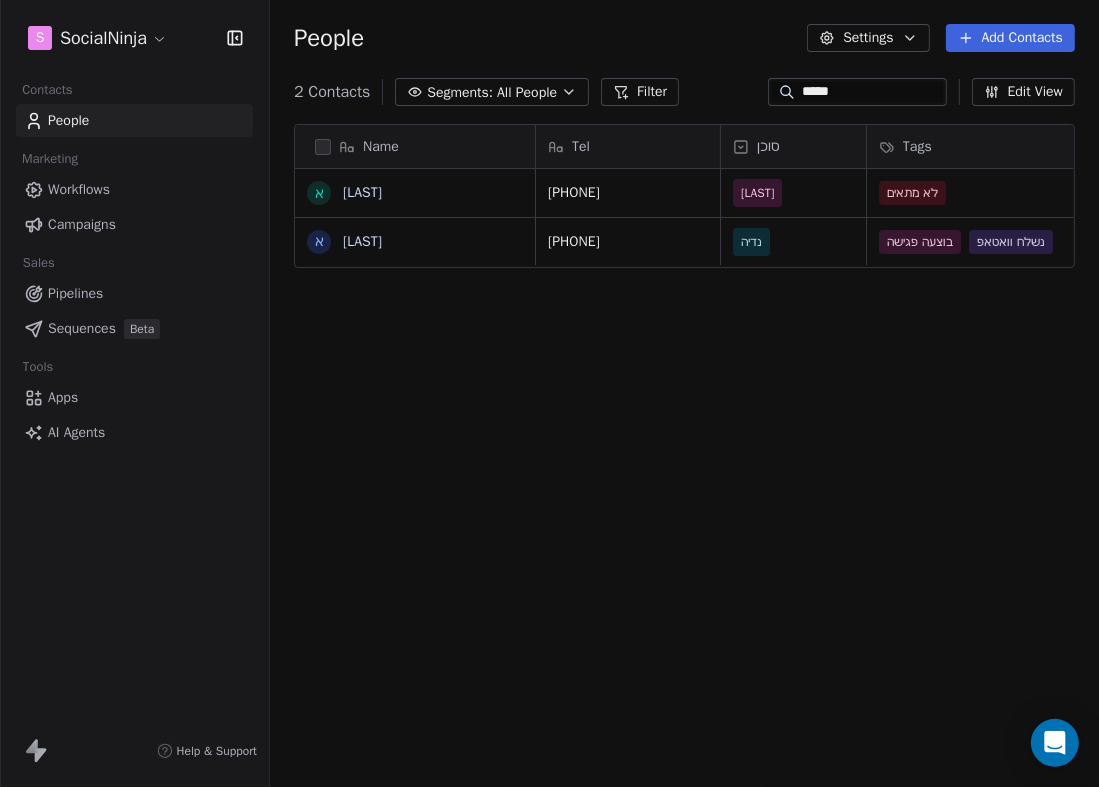 click on "*****" at bounding box center (873, 92) 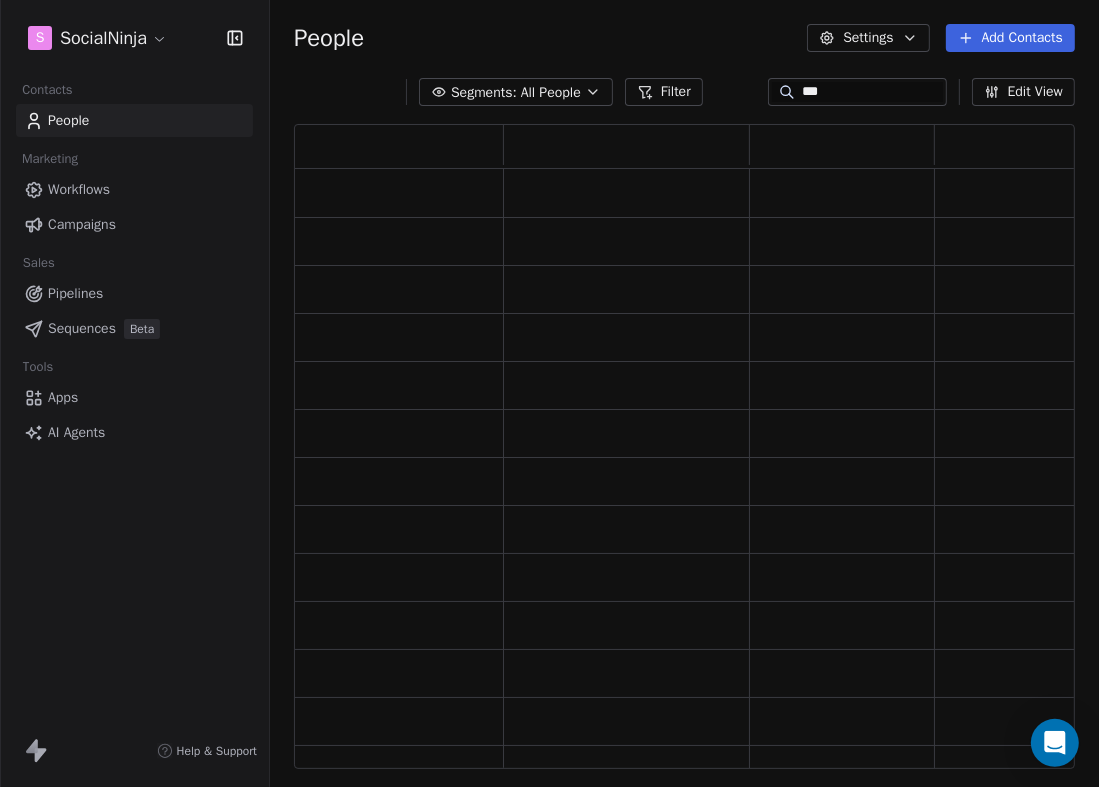 scroll, scrollTop: 0, scrollLeft: 0, axis: both 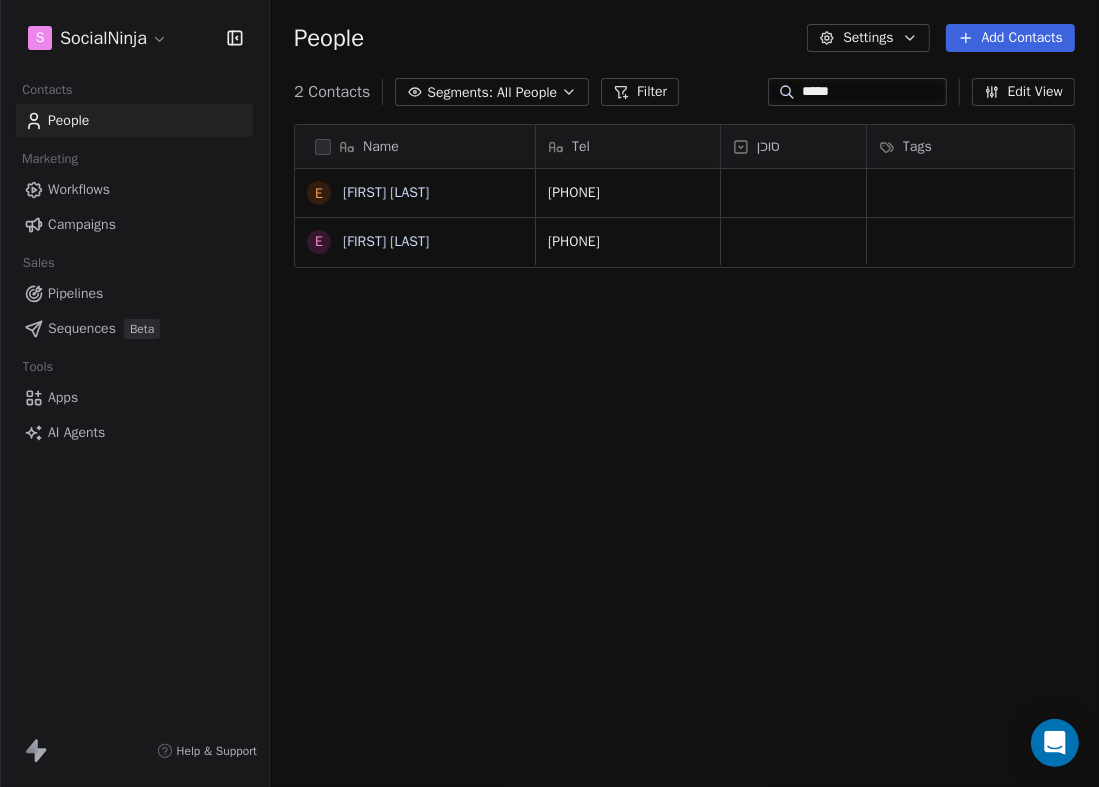 type on "*****" 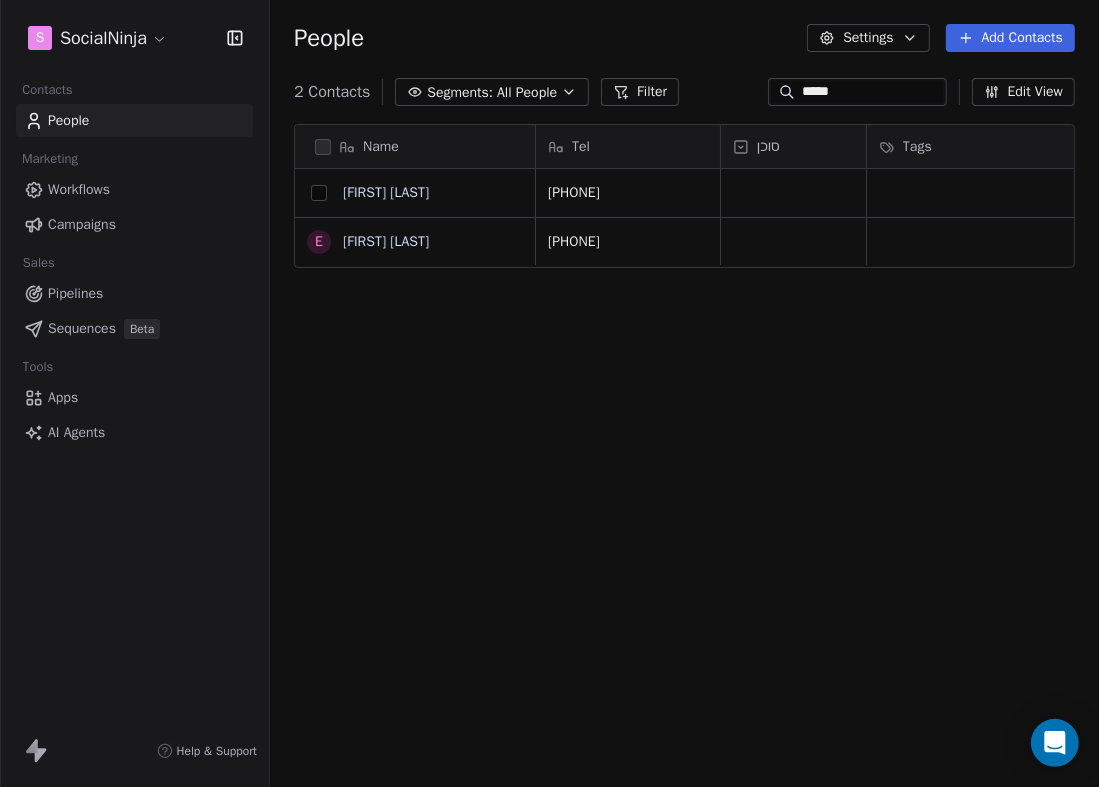 click at bounding box center [319, 193] 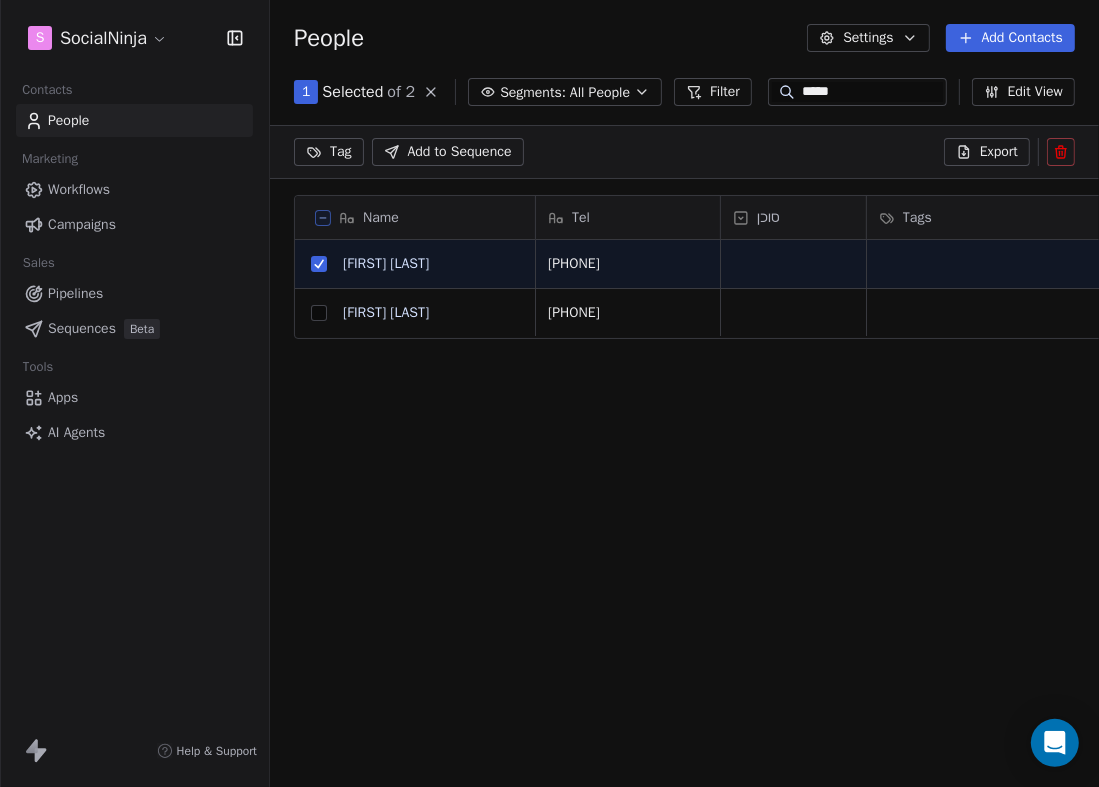 click at bounding box center [319, 313] 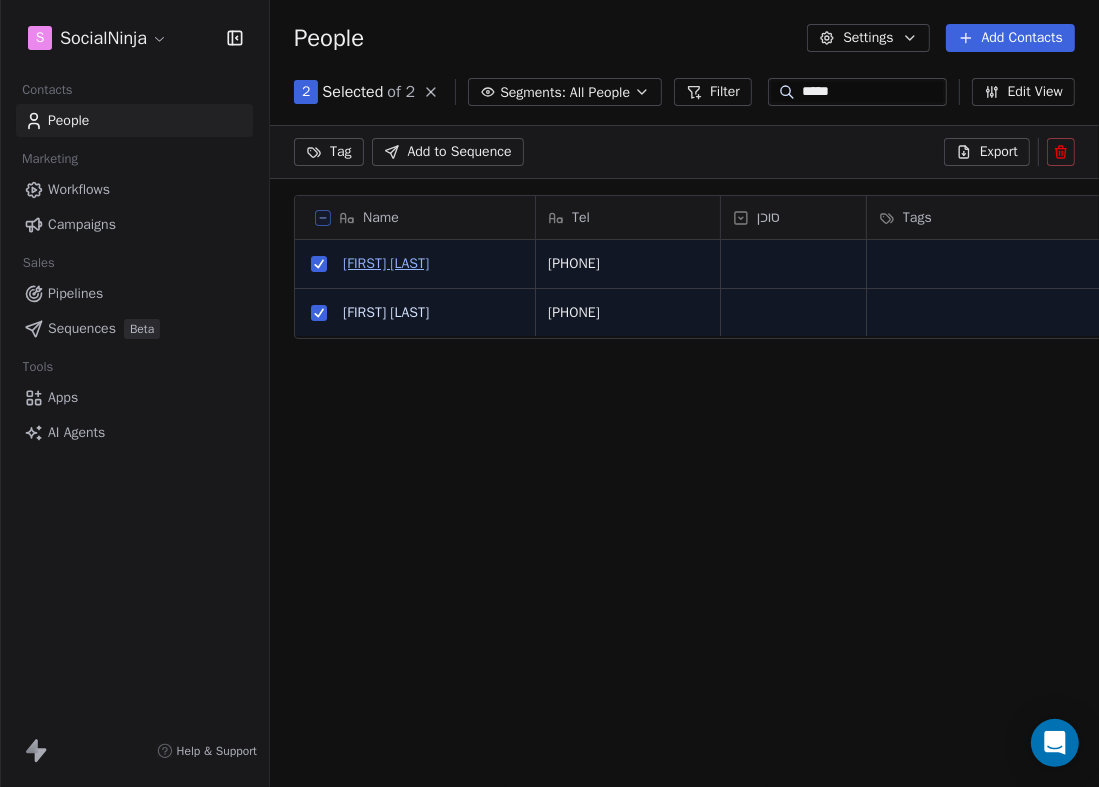 click on "Eliav Galant" at bounding box center (386, 263) 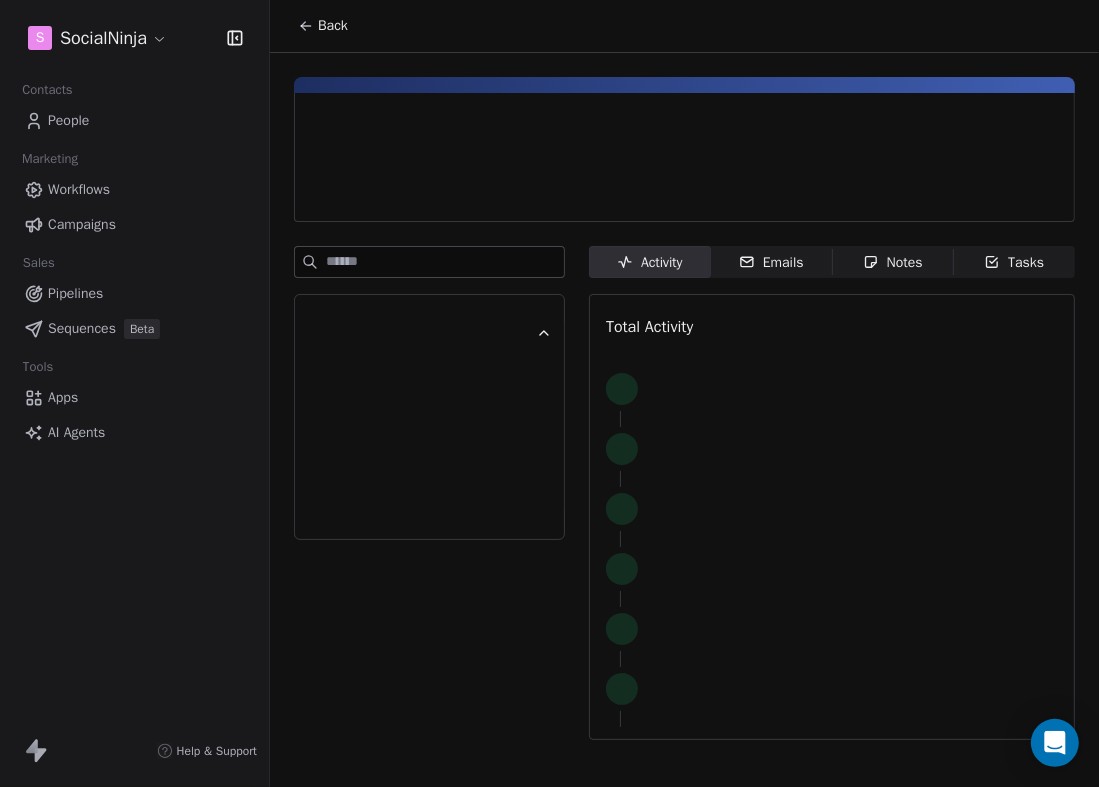 scroll, scrollTop: 0, scrollLeft: 0, axis: both 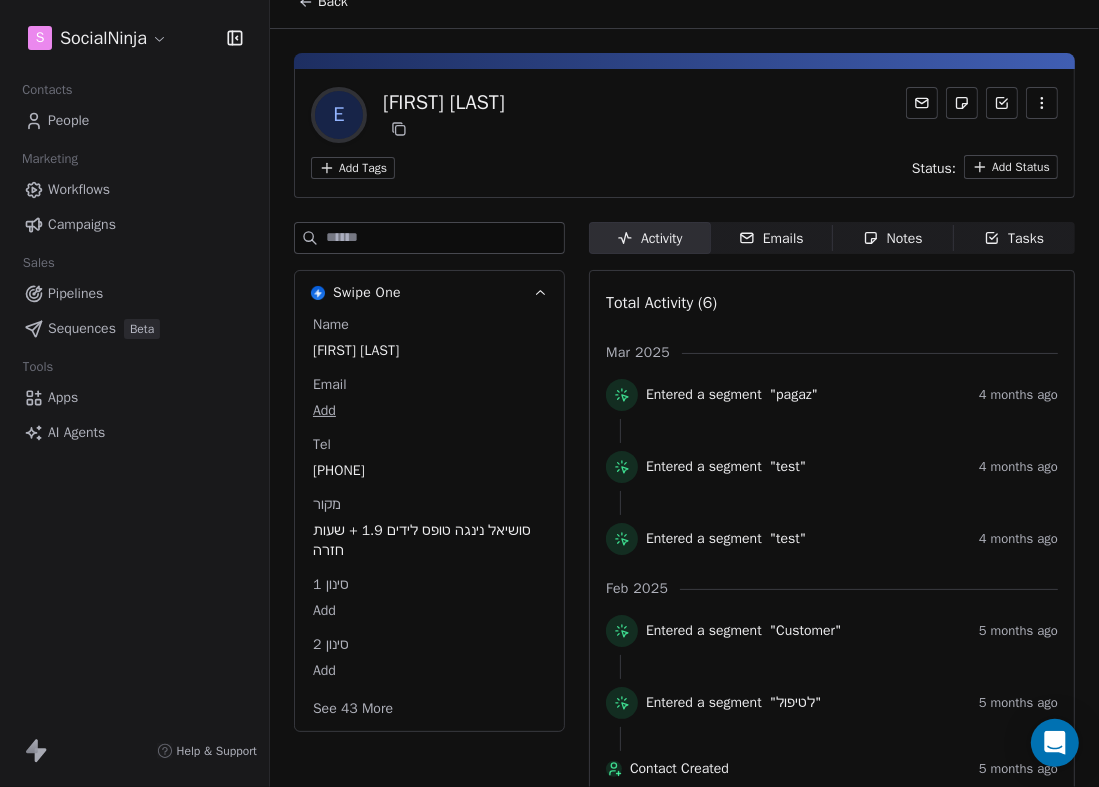 click 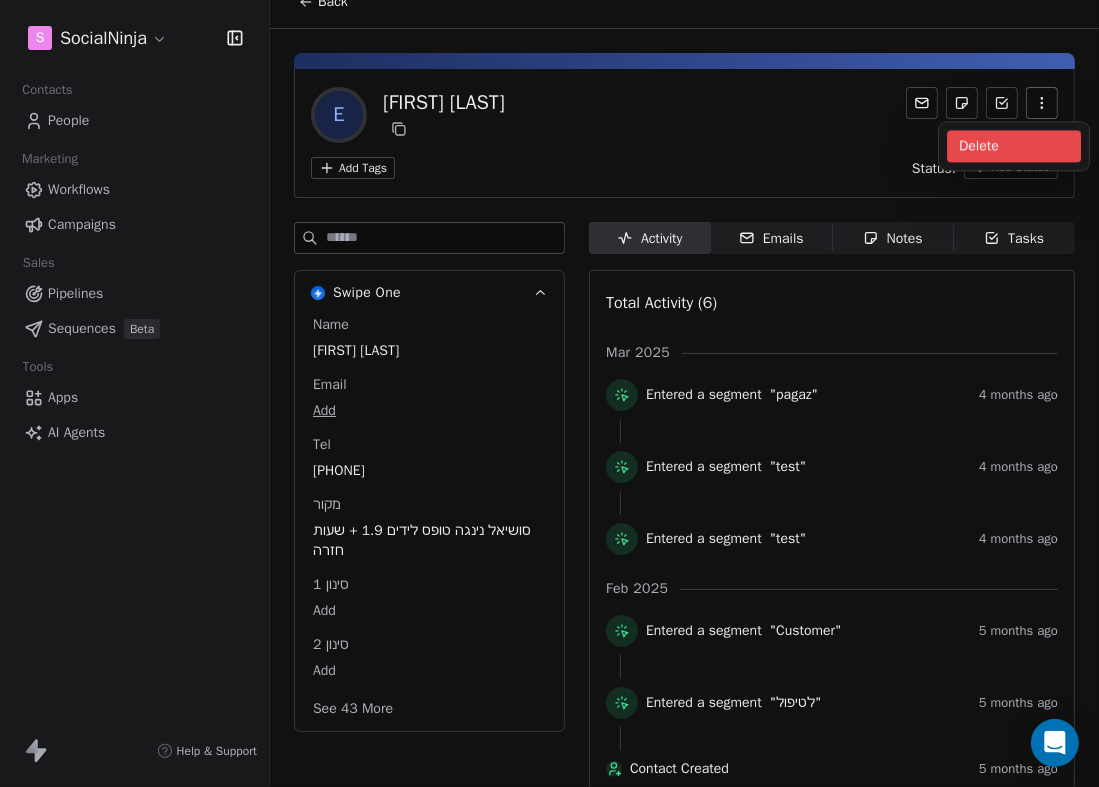 click on "Delete" at bounding box center [1014, 146] 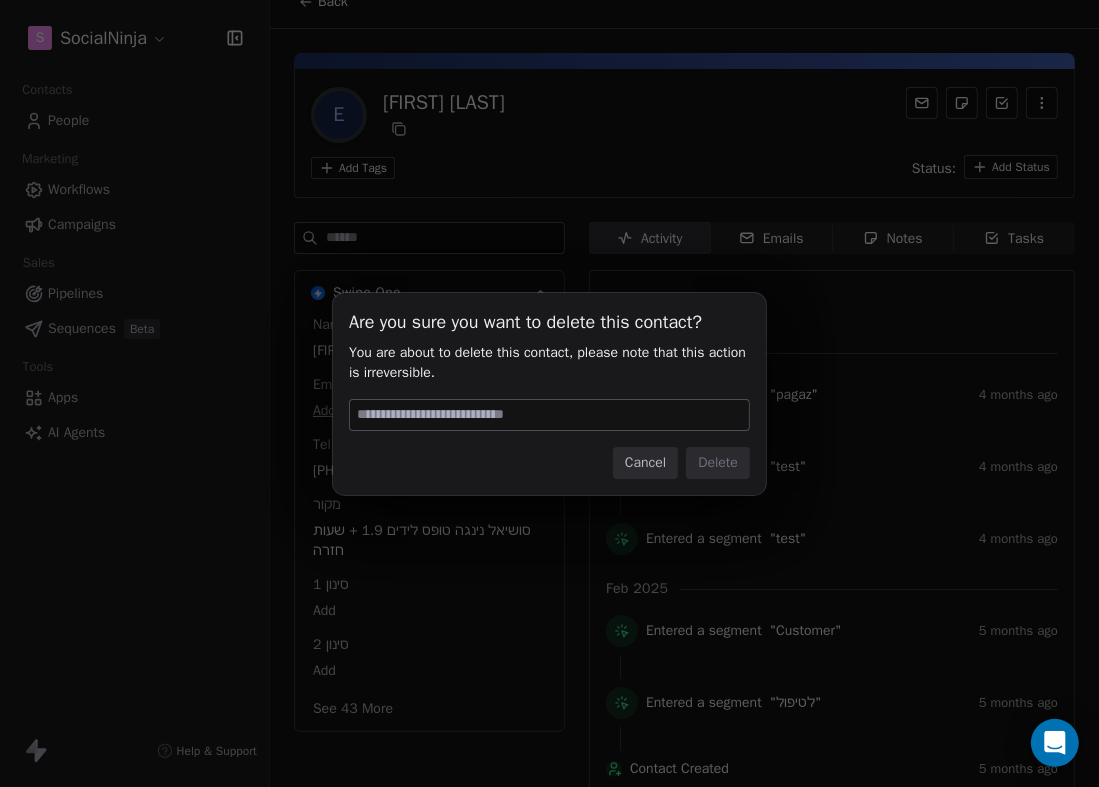 click at bounding box center [549, 415] 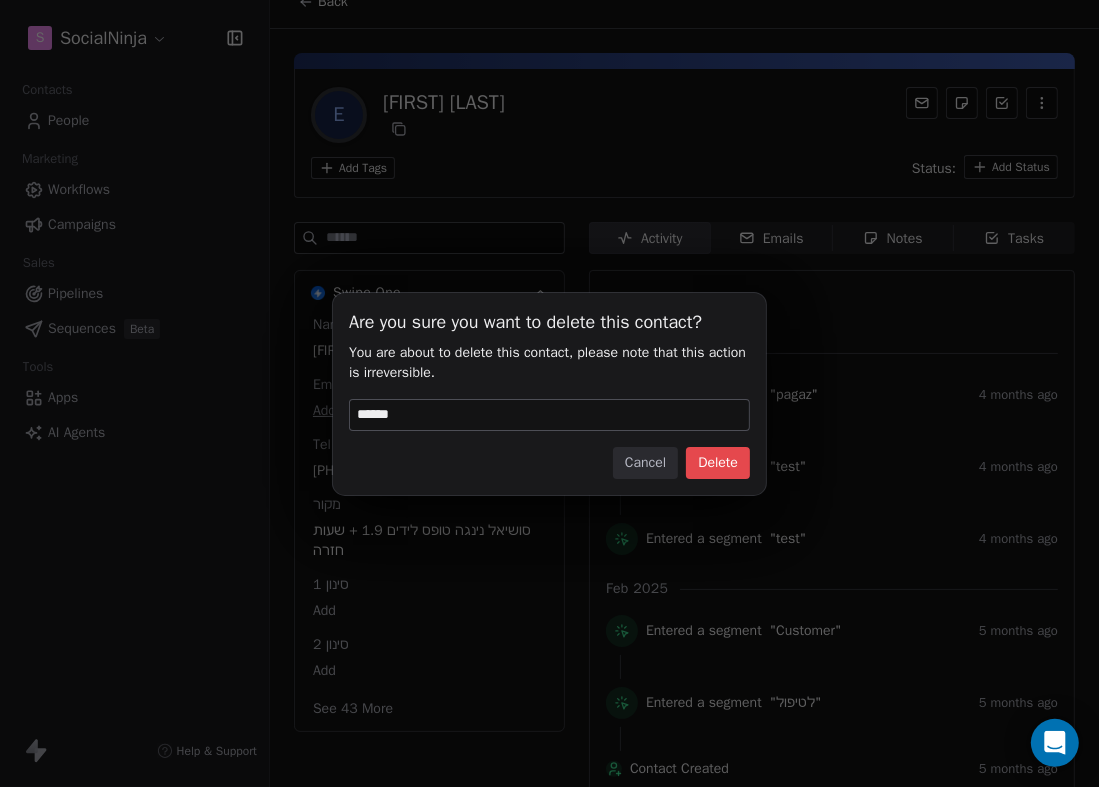 type on "******" 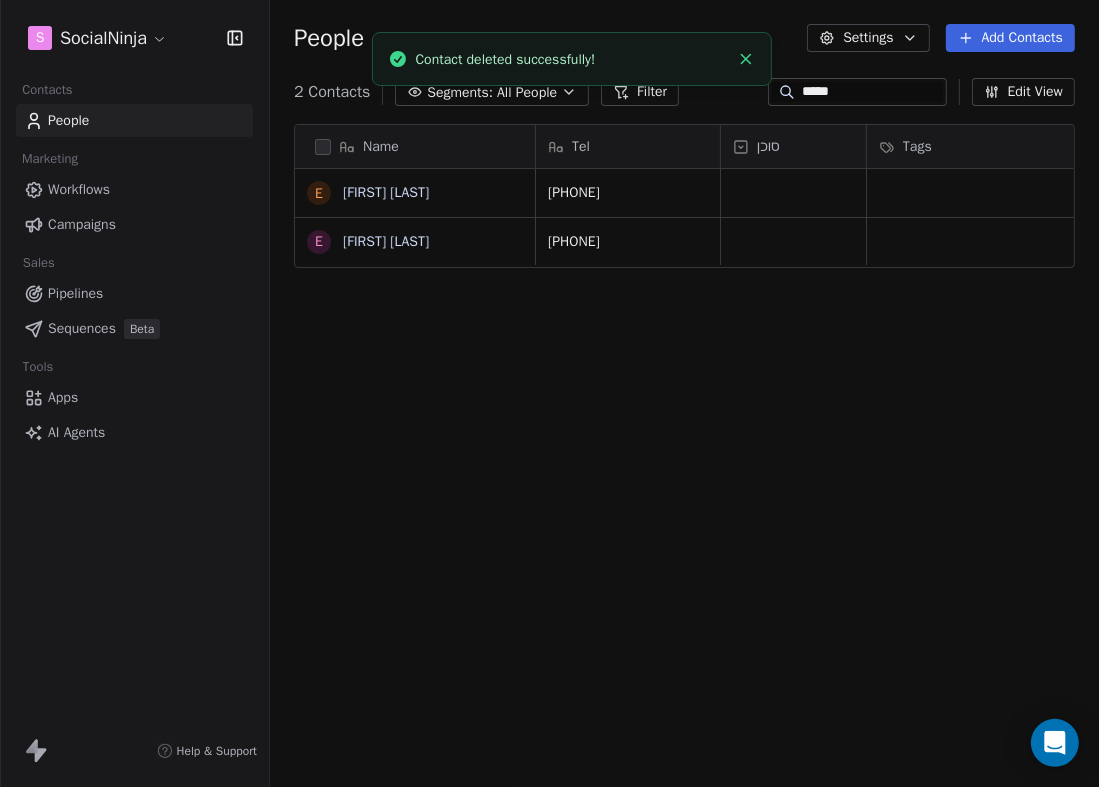 scroll, scrollTop: 0, scrollLeft: 0, axis: both 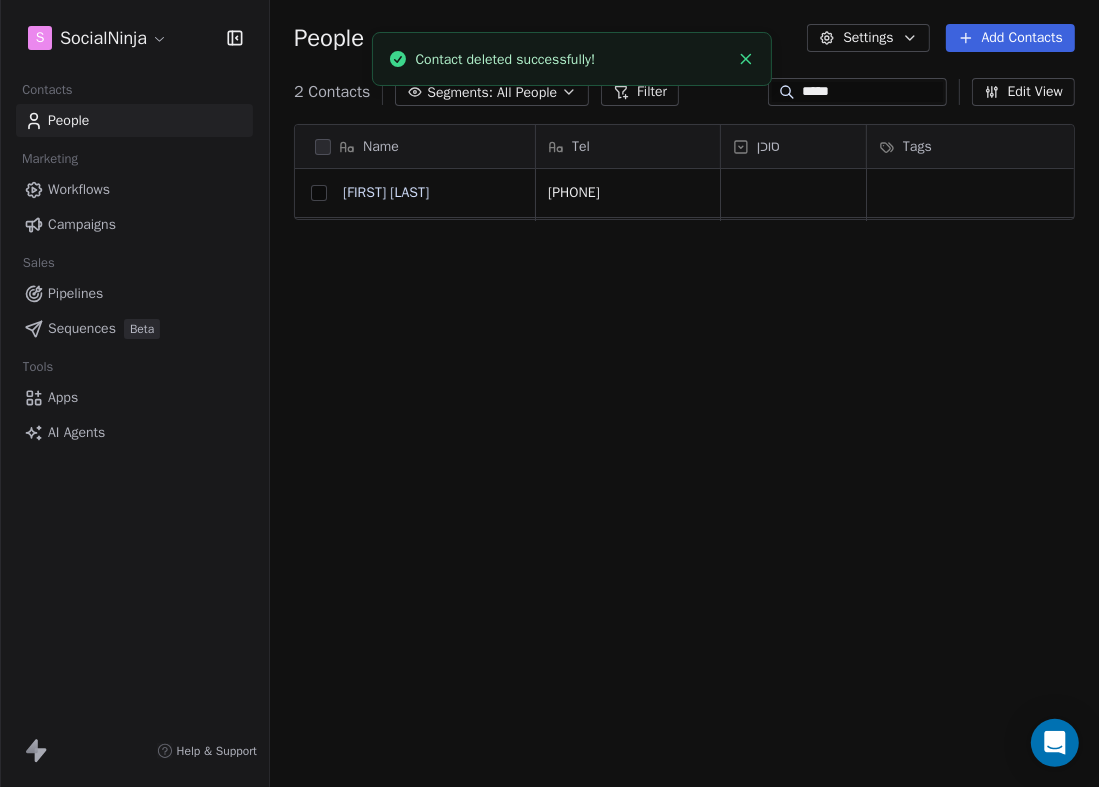 click at bounding box center [319, 193] 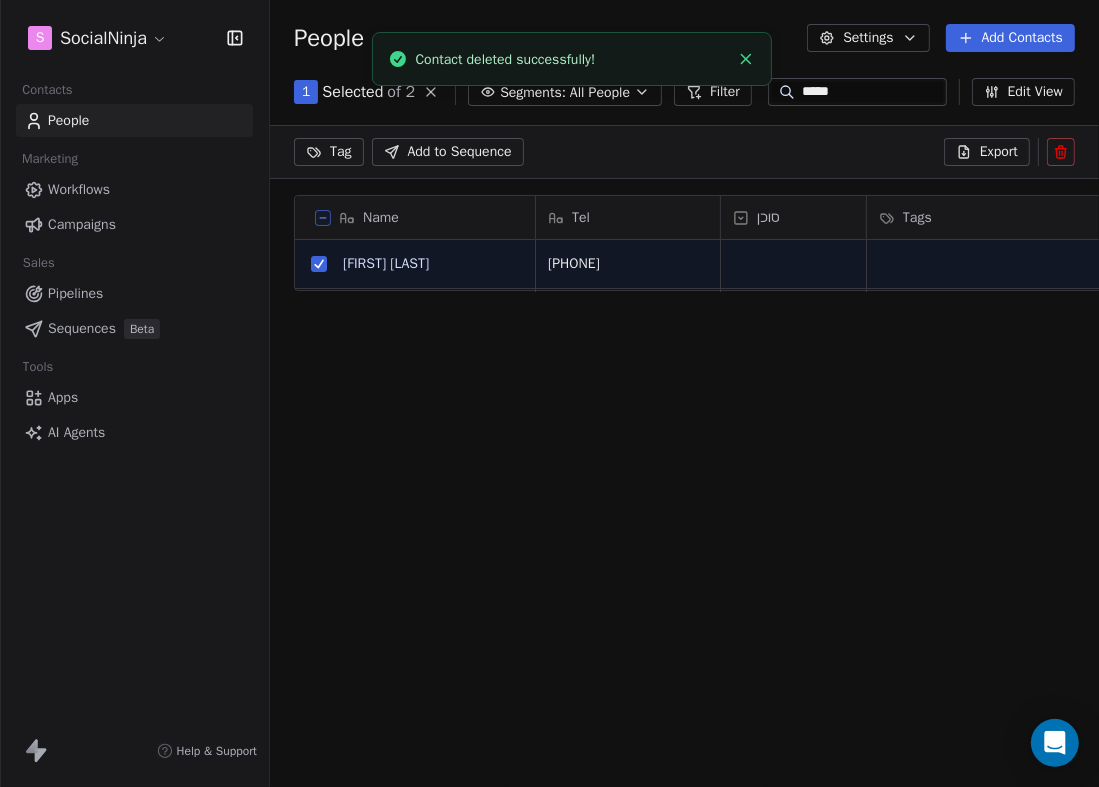 click 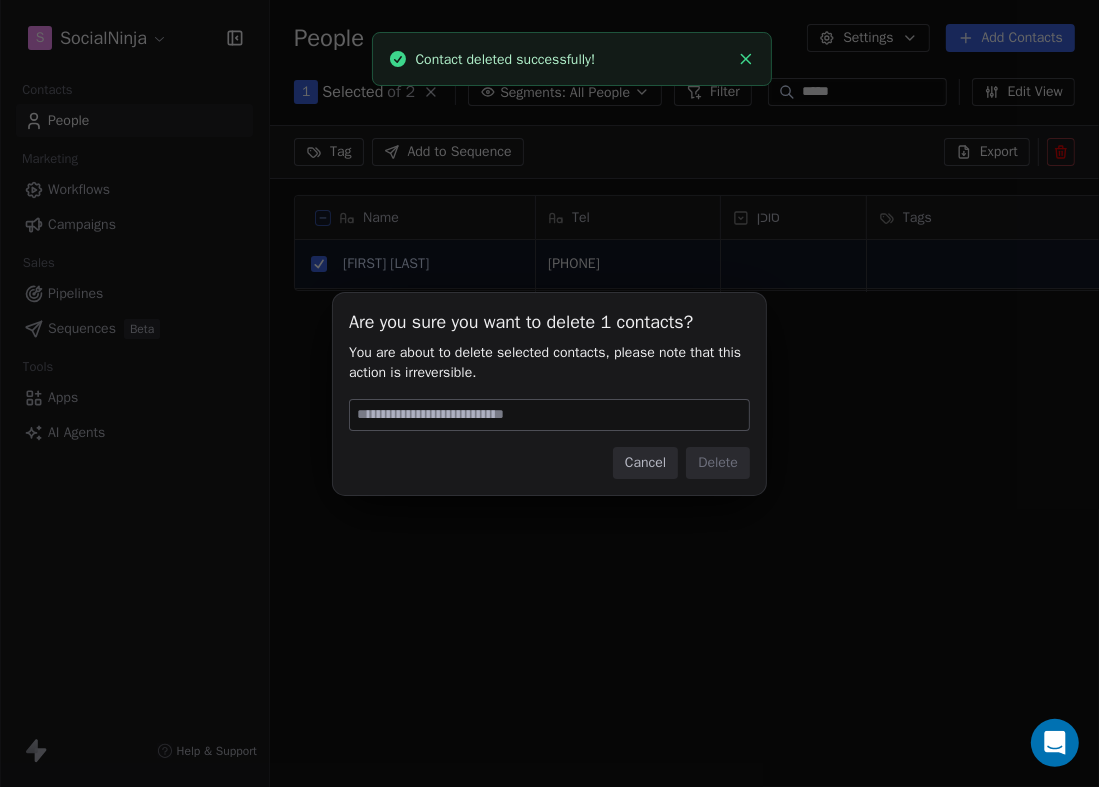 click at bounding box center (549, 415) 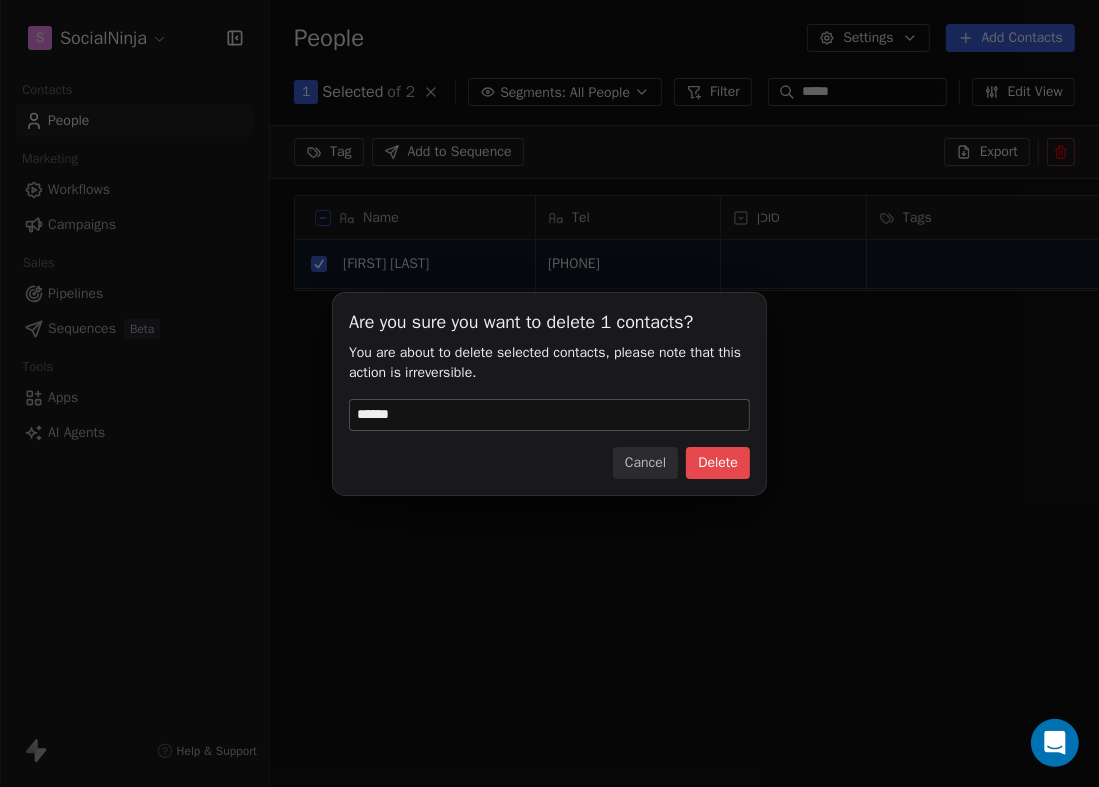 type on "******" 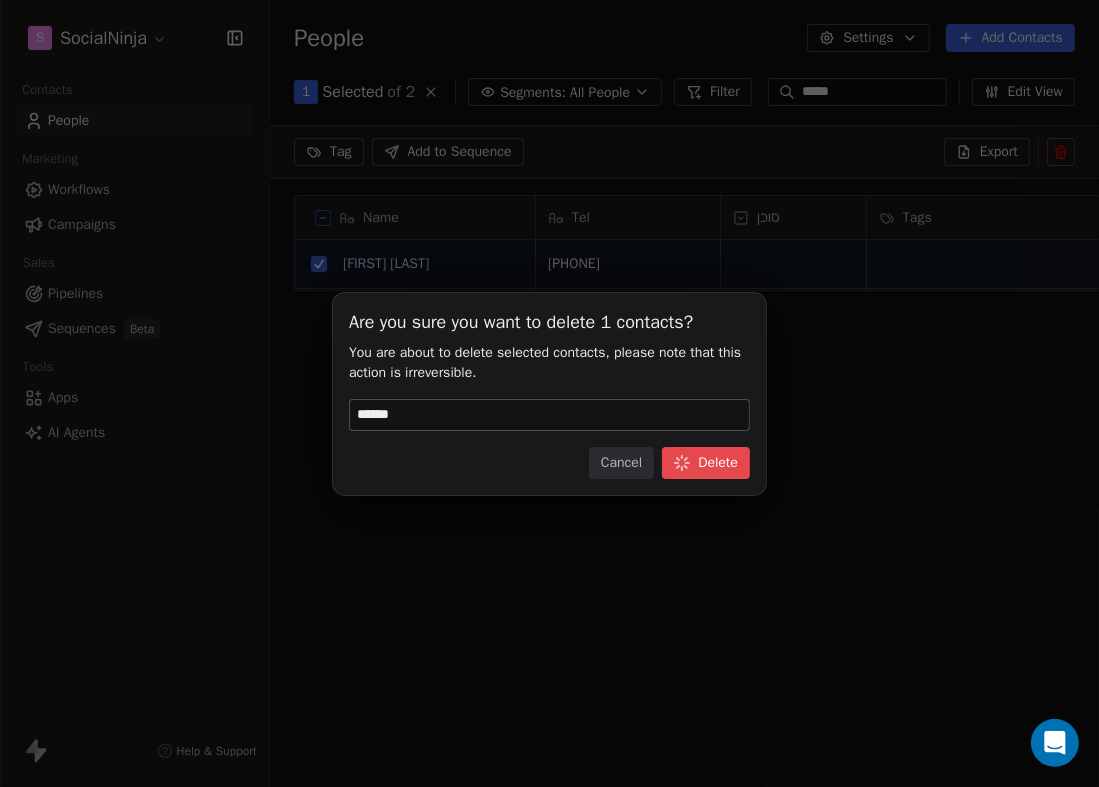 scroll, scrollTop: 1, scrollLeft: 0, axis: vertical 